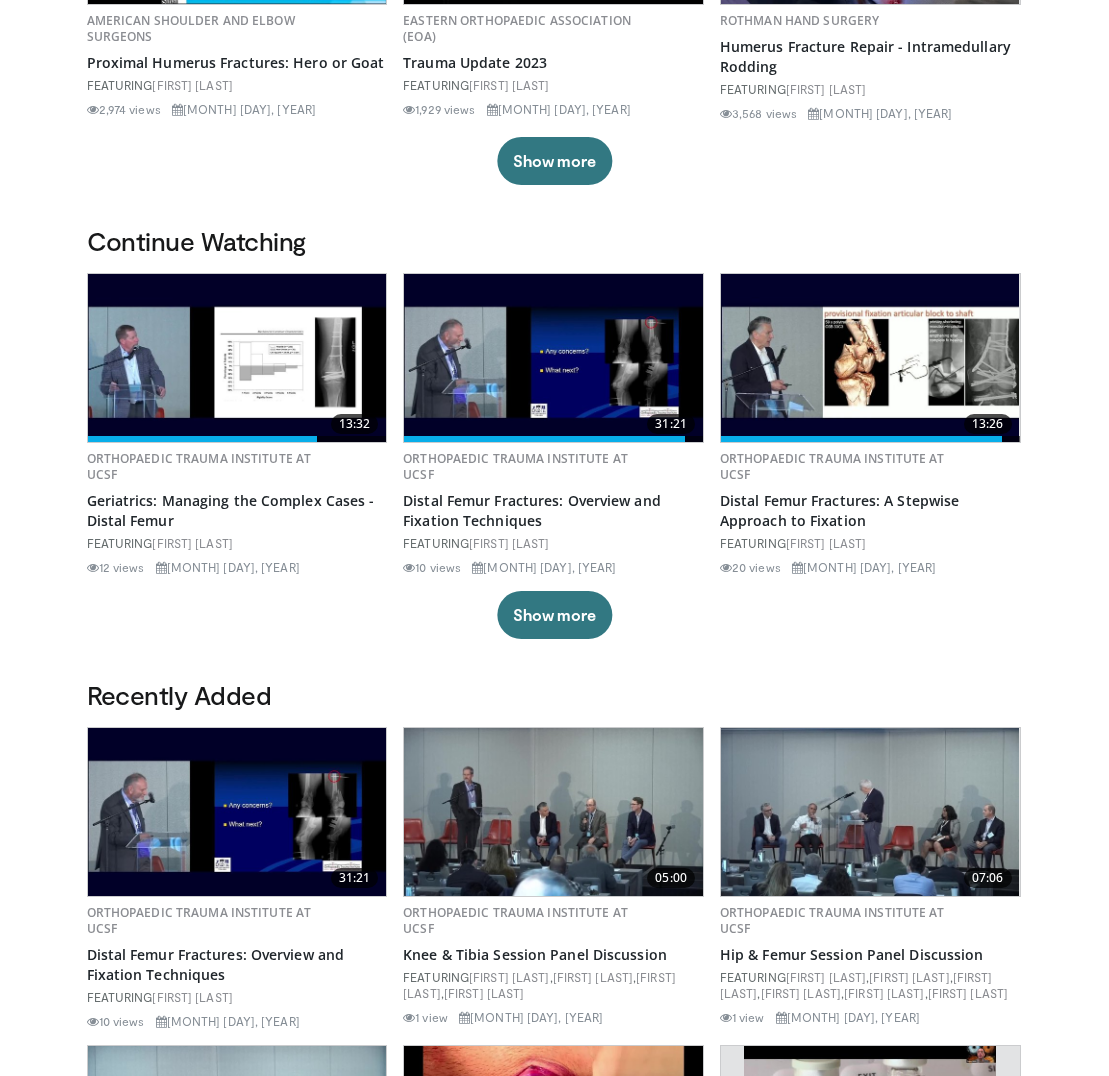 scroll, scrollTop: 393, scrollLeft: 0, axis: vertical 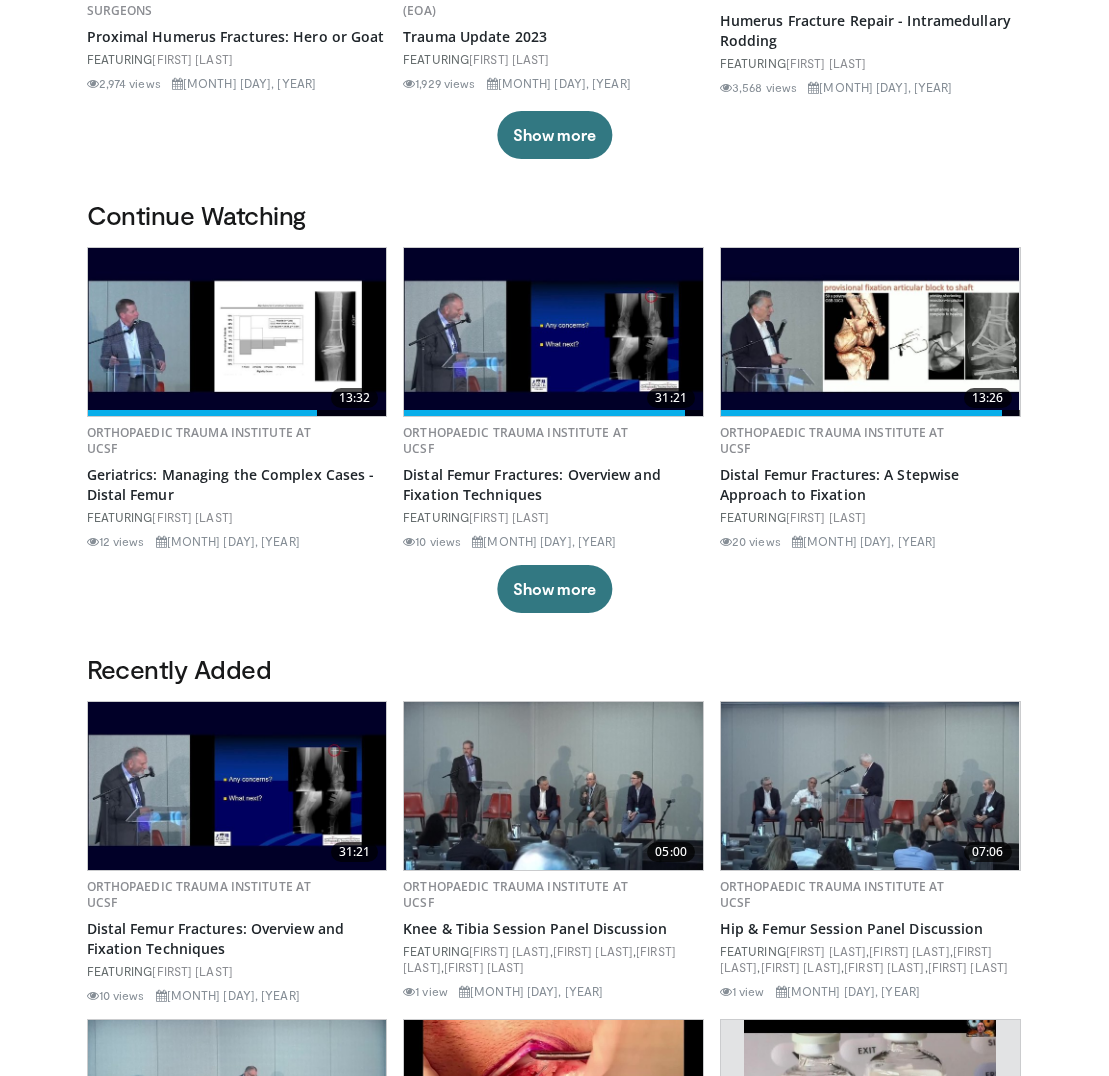 click at bounding box center [237, 332] 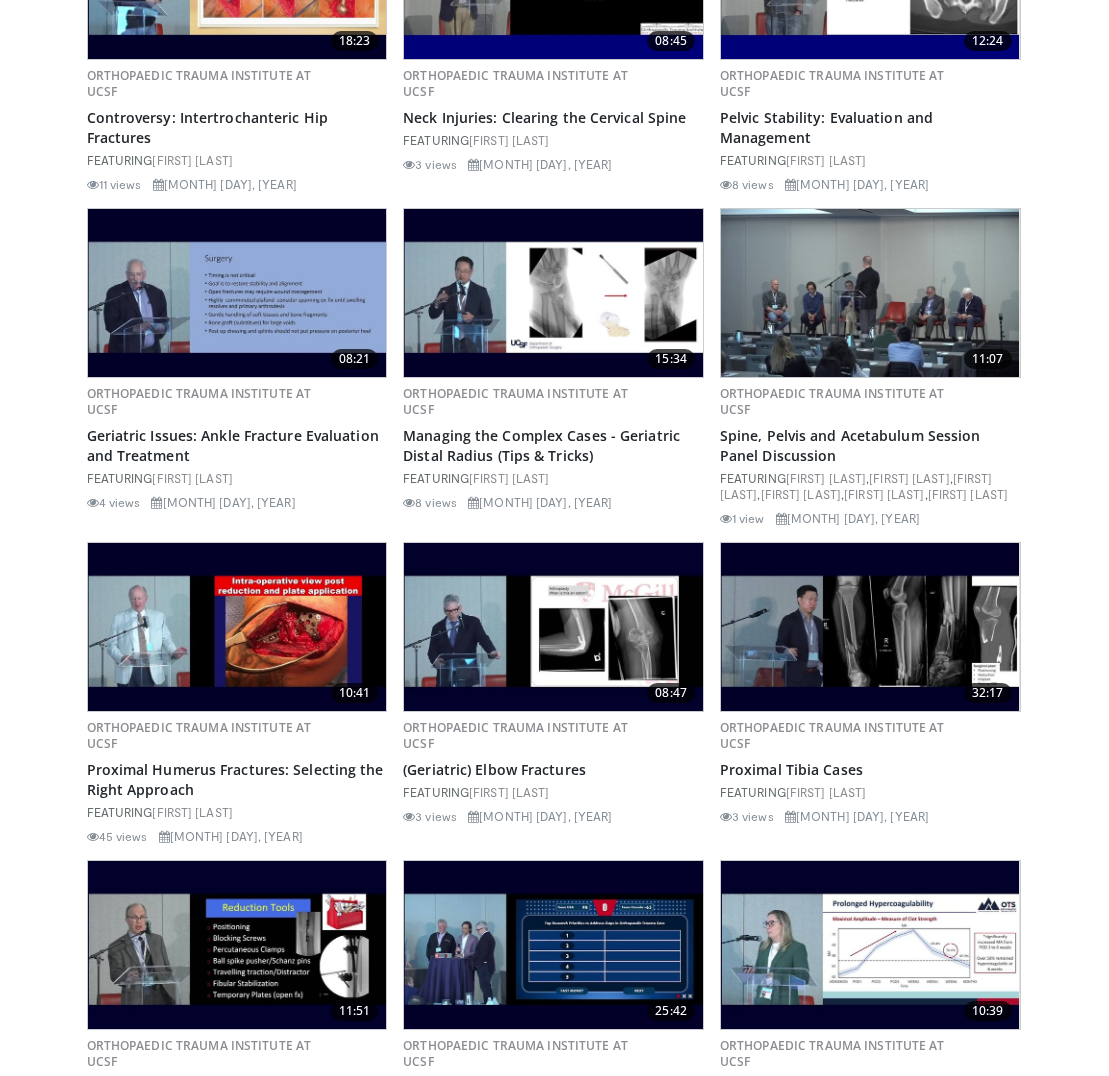 scroll, scrollTop: 5094, scrollLeft: 0, axis: vertical 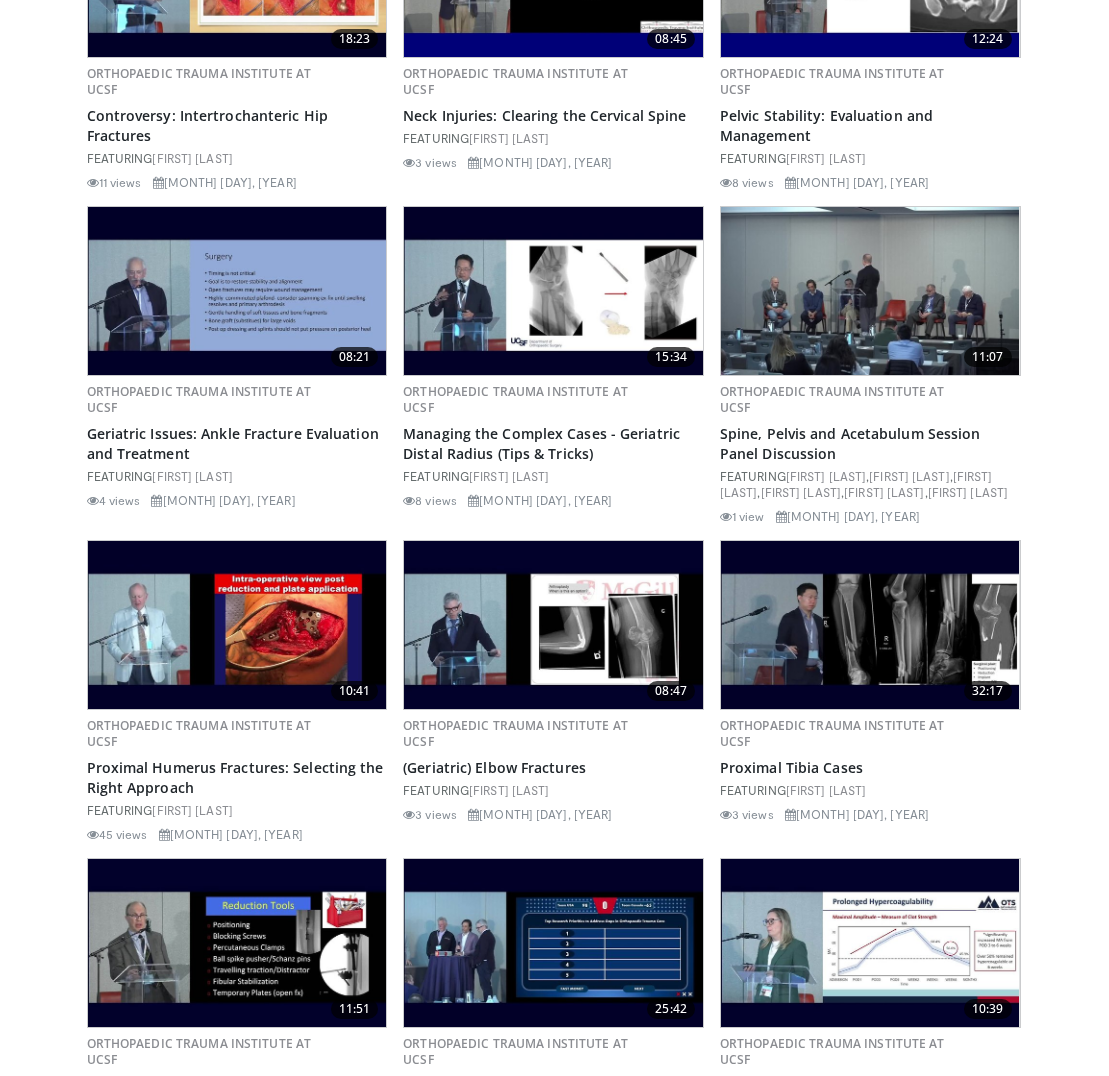 click at bounding box center (870, 625) 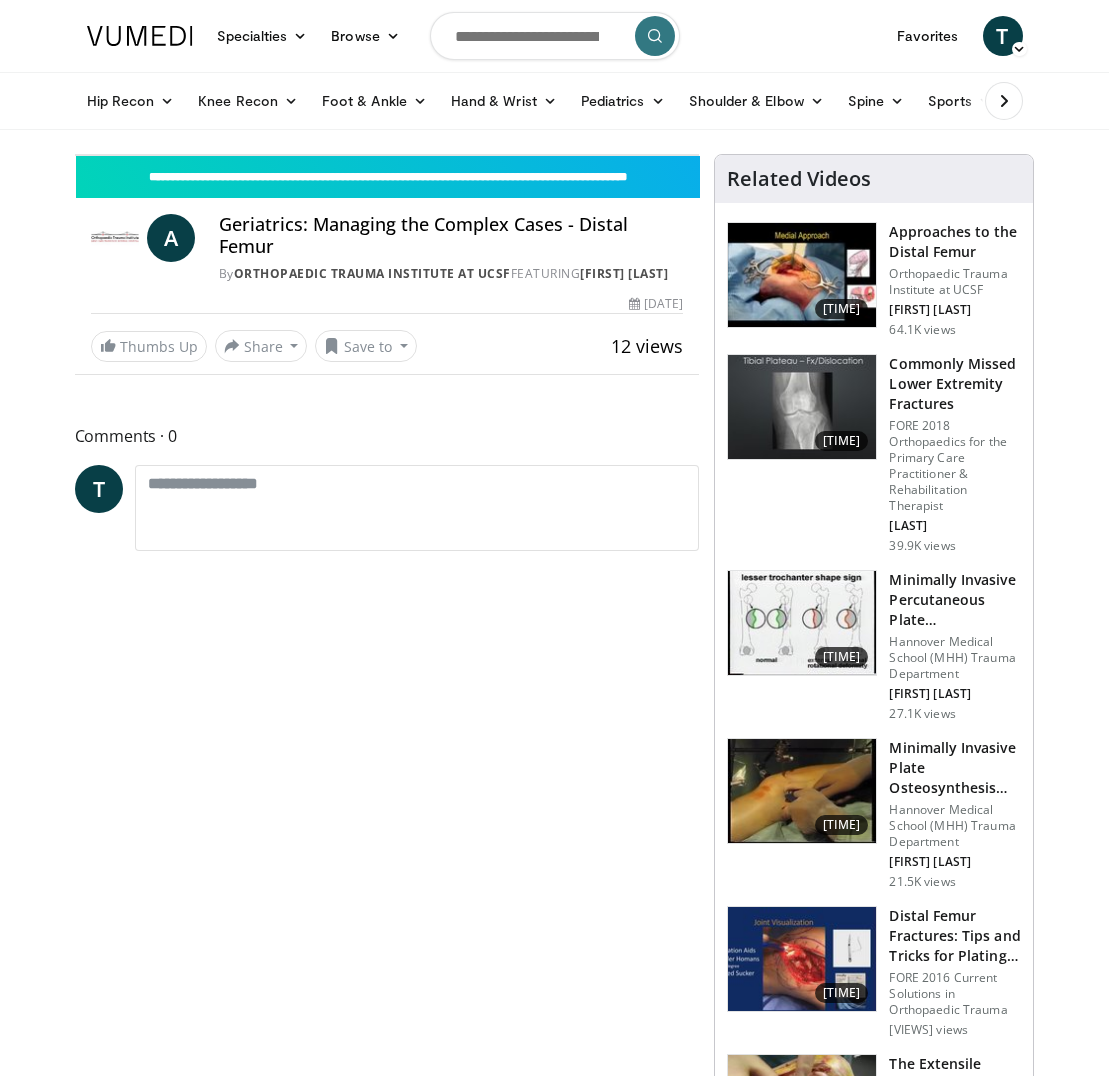 scroll, scrollTop: 0, scrollLeft: 0, axis: both 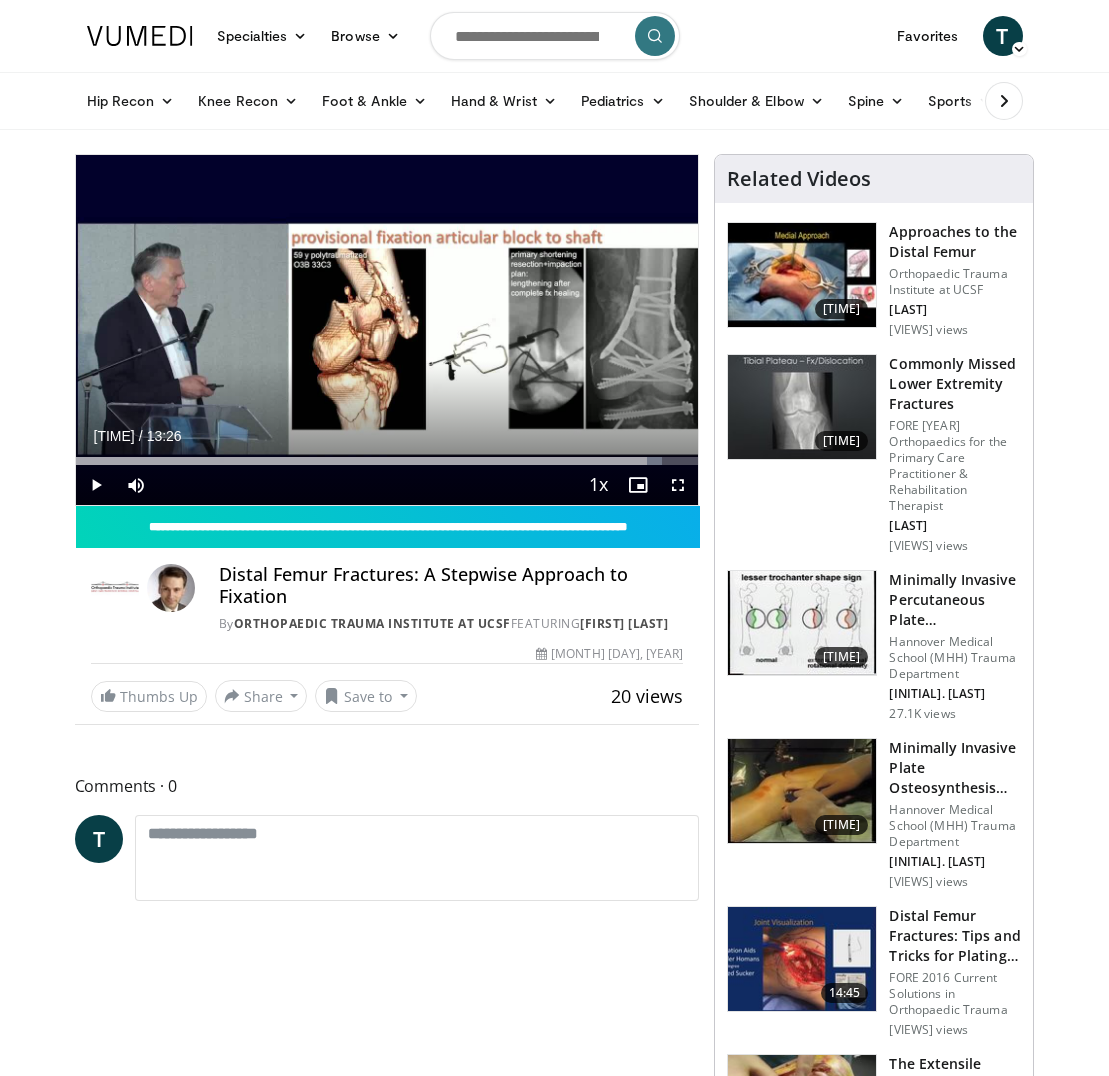 click at bounding box center (678, 485) 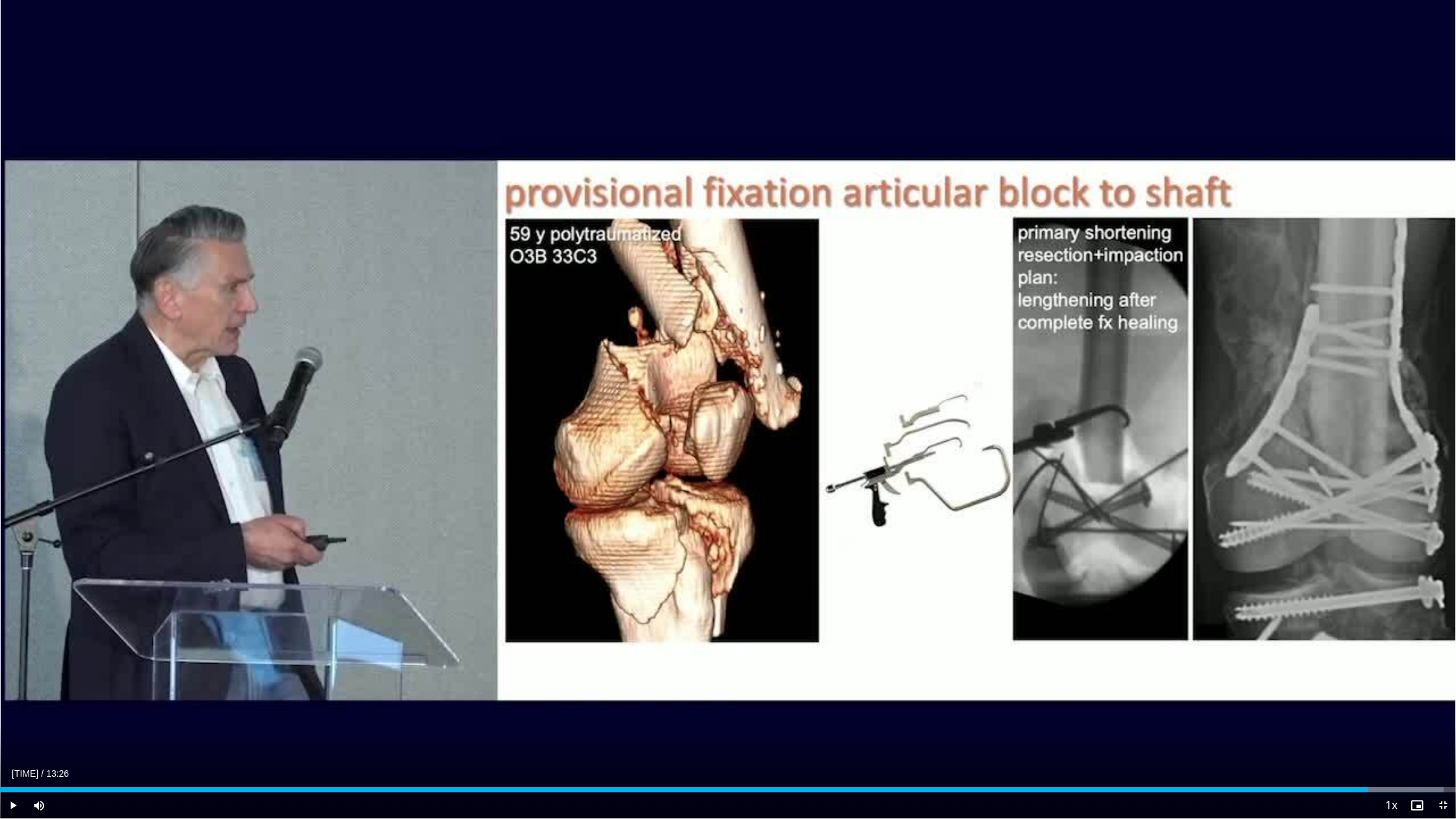 click at bounding box center (13, 805) 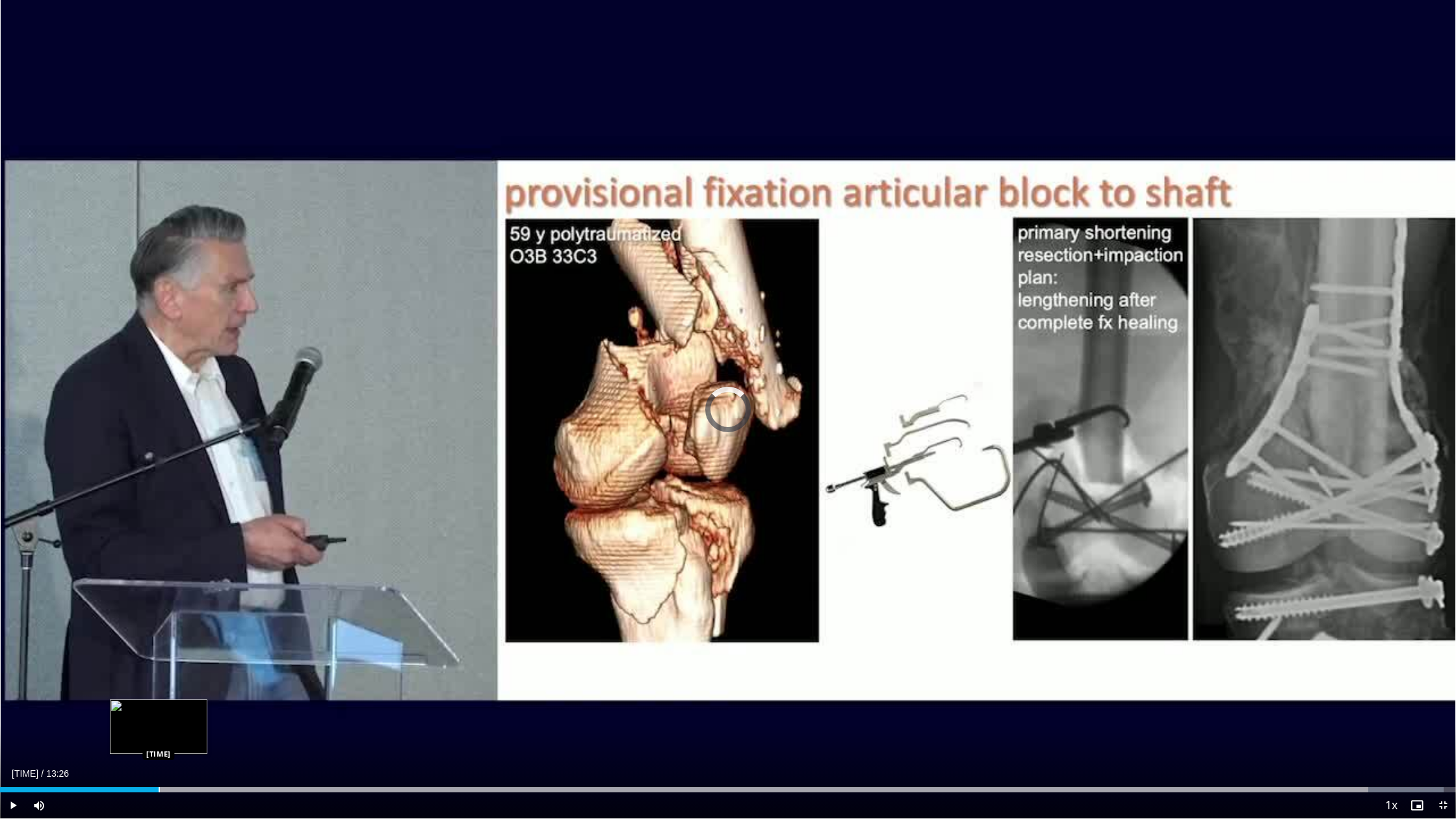 click at bounding box center (159, 790) 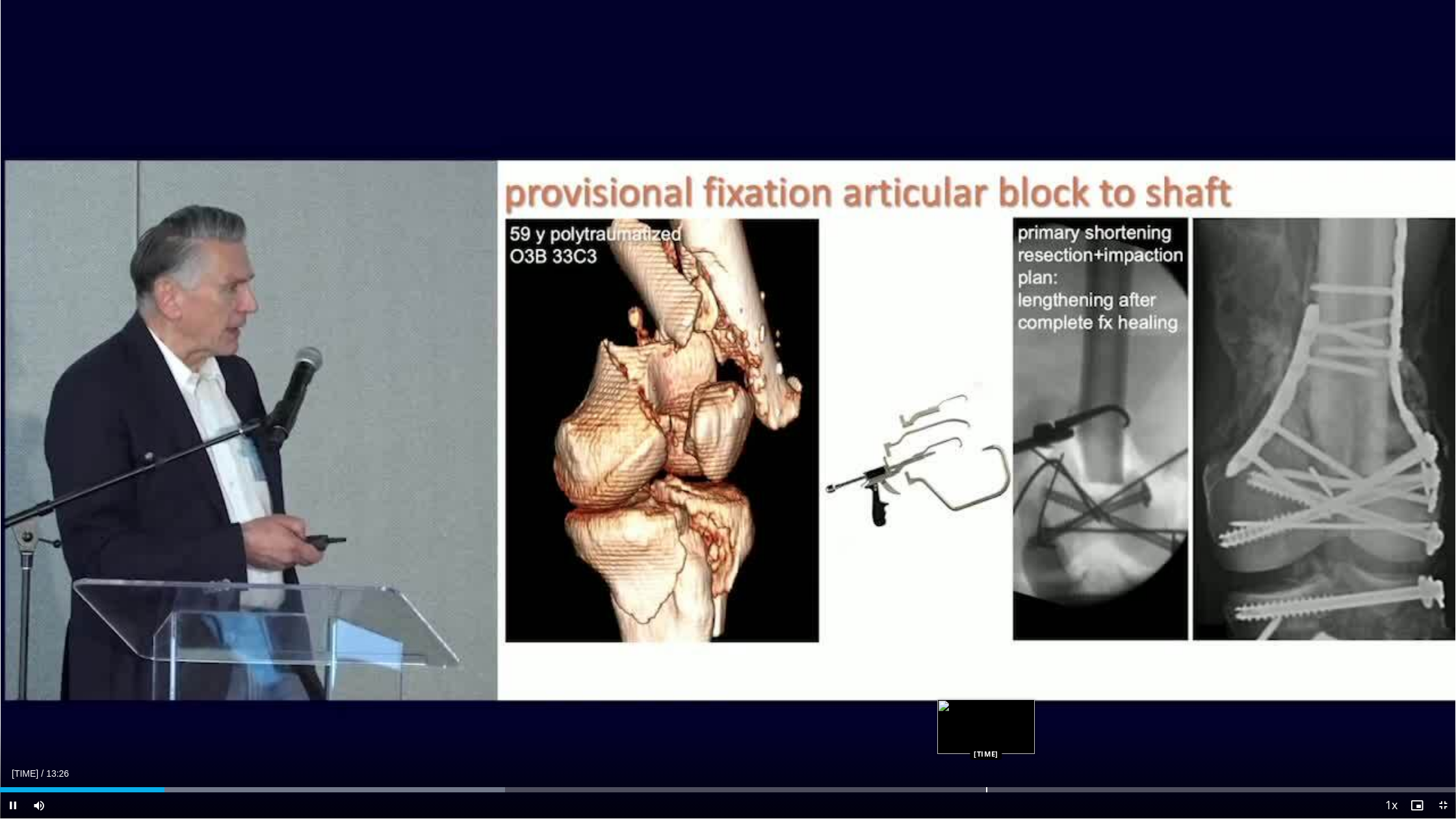 click on "Loaded :  34.70% [TIME] [TIME]" at bounding box center [728, 786] 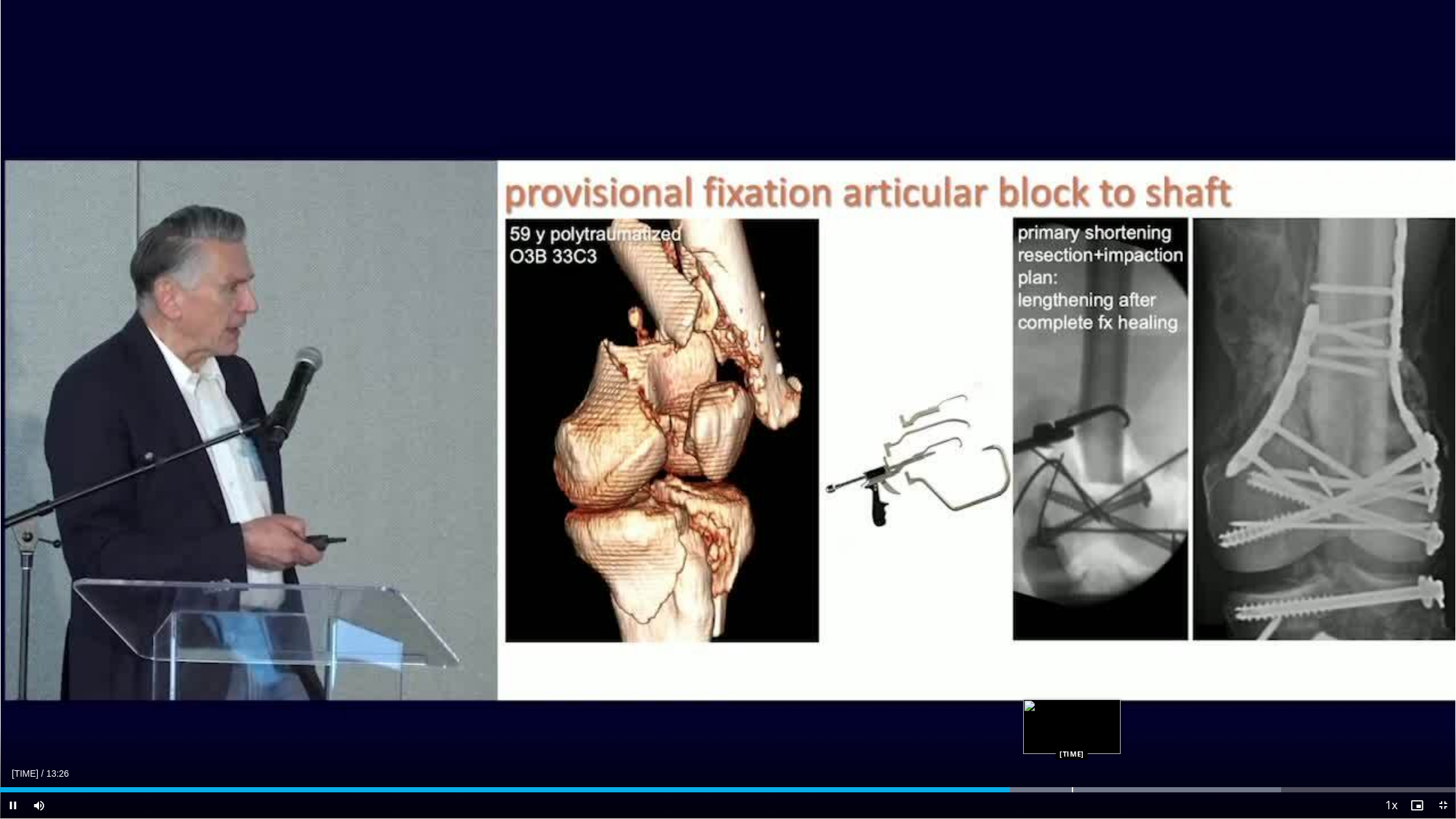 click on "Loaded :  88.01% 09:19 09:53" at bounding box center [728, 786] 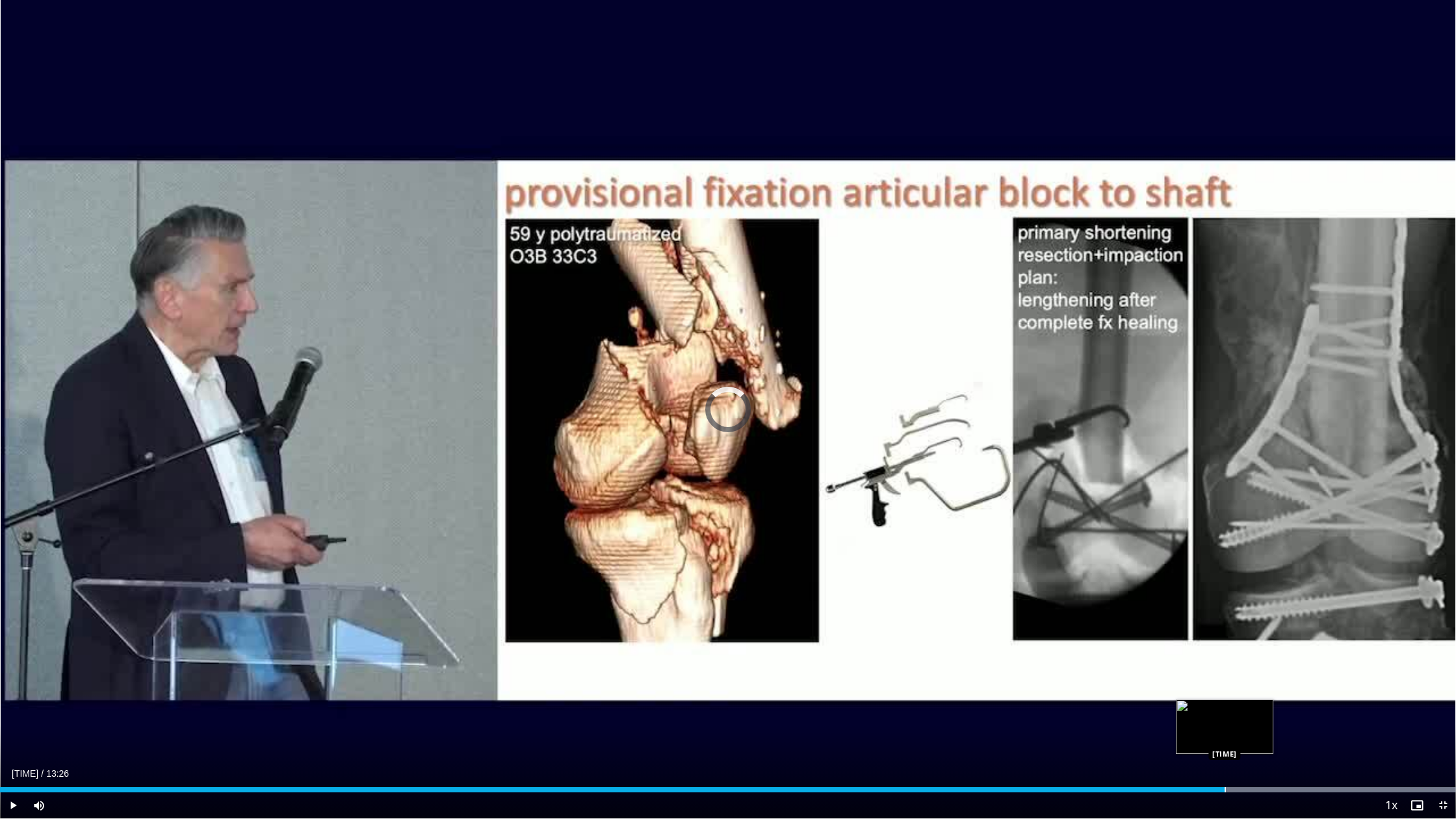 click on "Loaded :  99.99% 11:18 11:18" at bounding box center (728, 786) 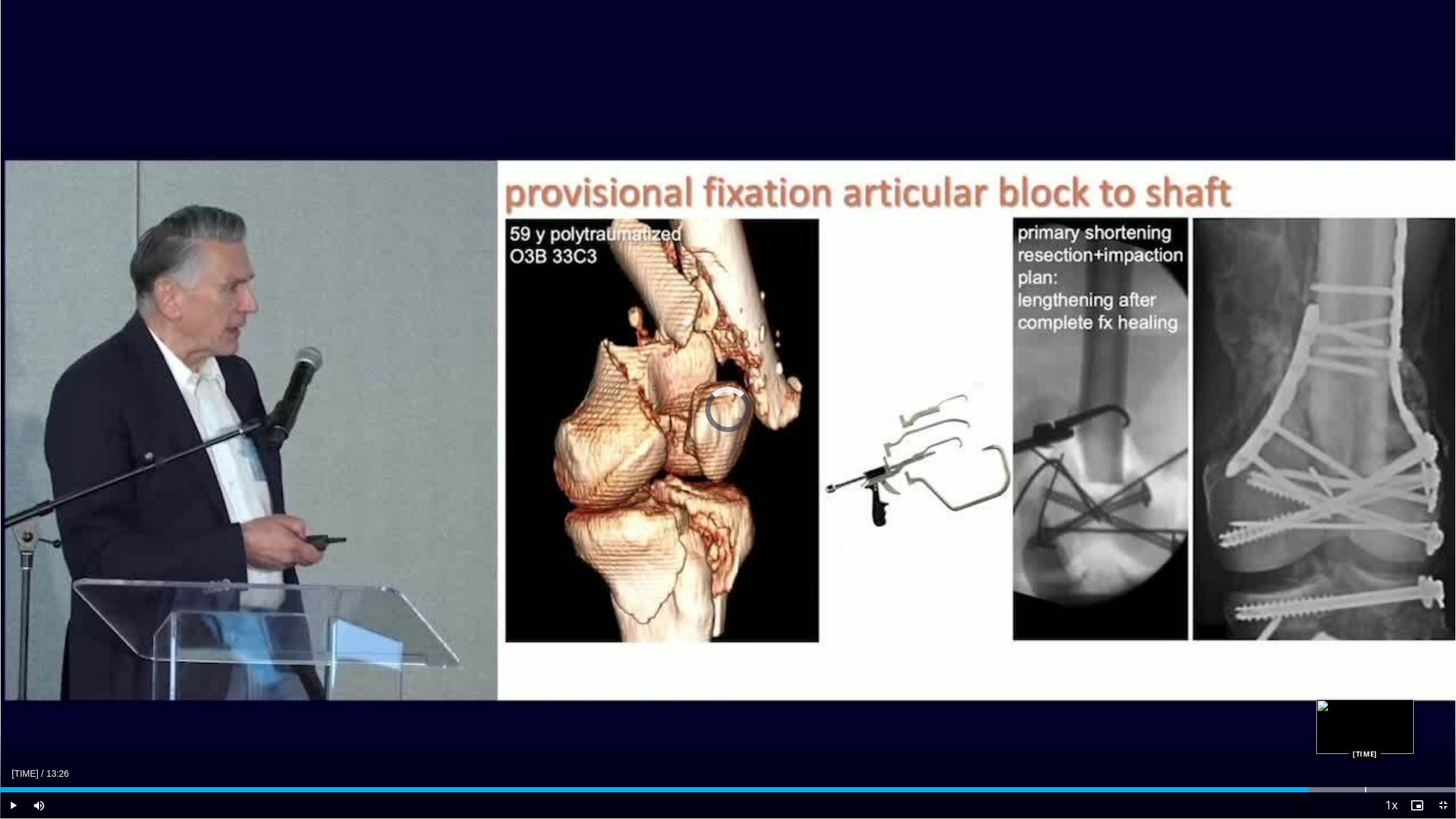 click on "Loaded :  99.99% 12:04 12:36" at bounding box center [728, 786] 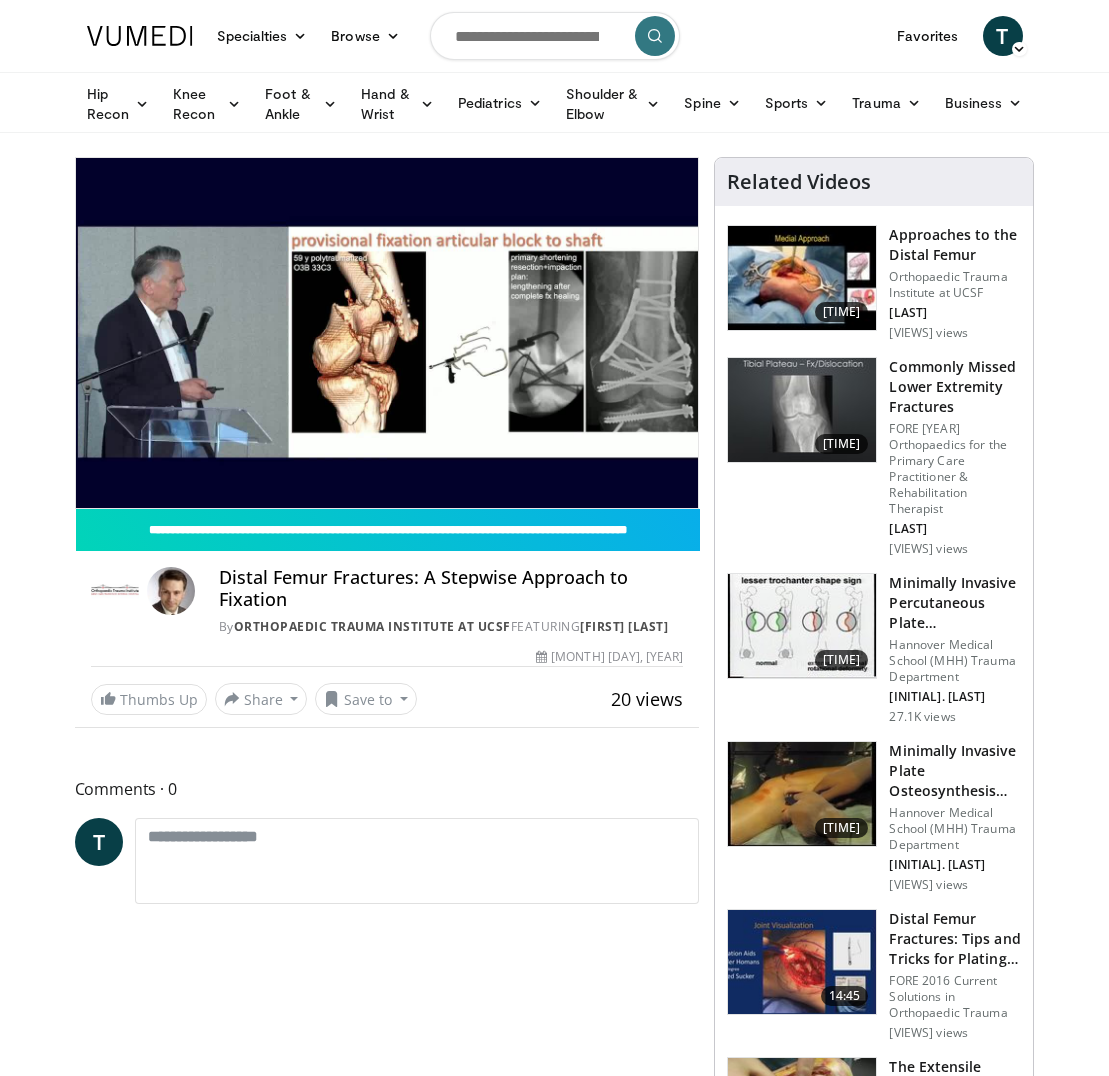 scroll, scrollTop: 0, scrollLeft: 0, axis: both 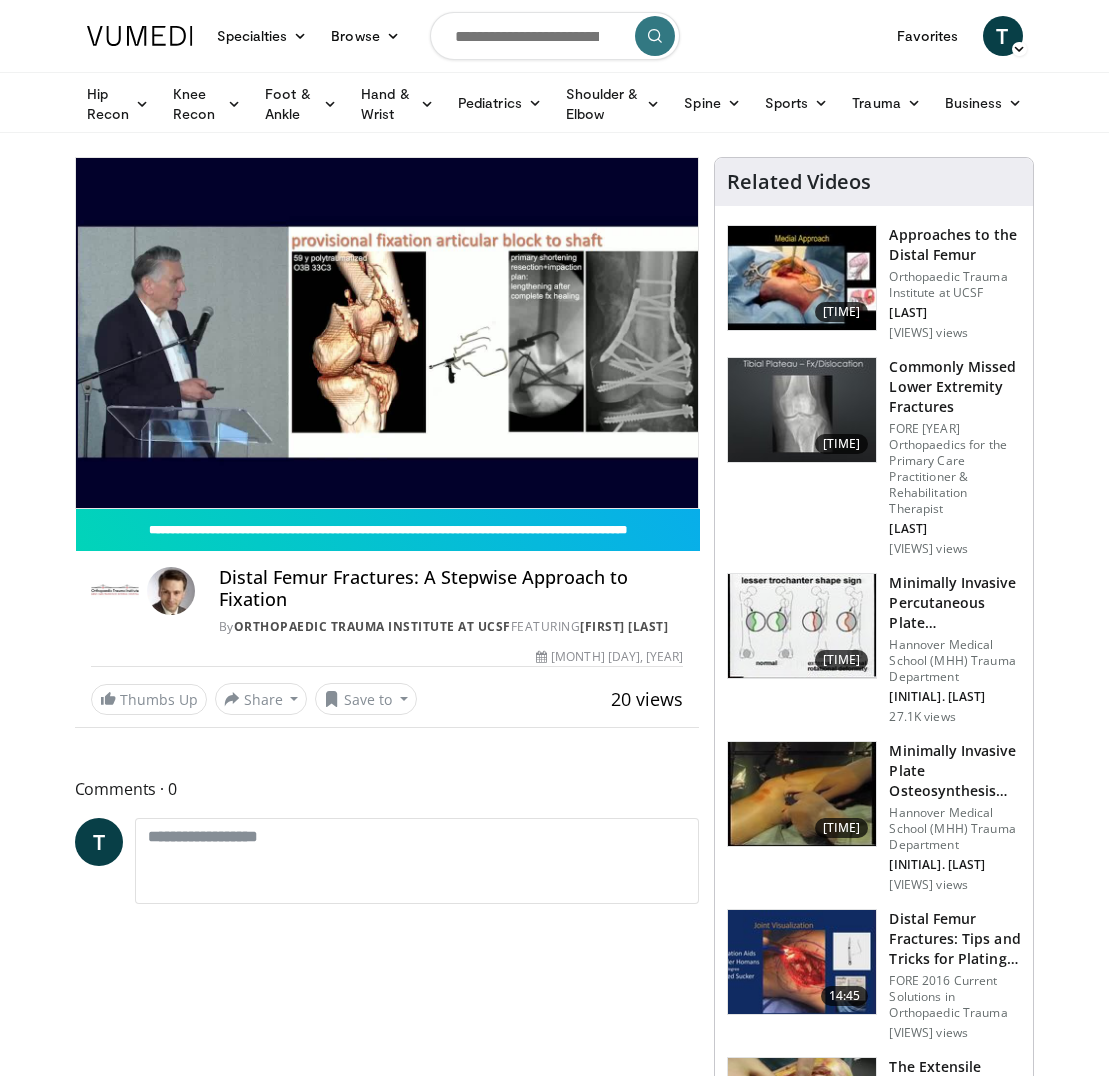 click at bounding box center [802, 278] 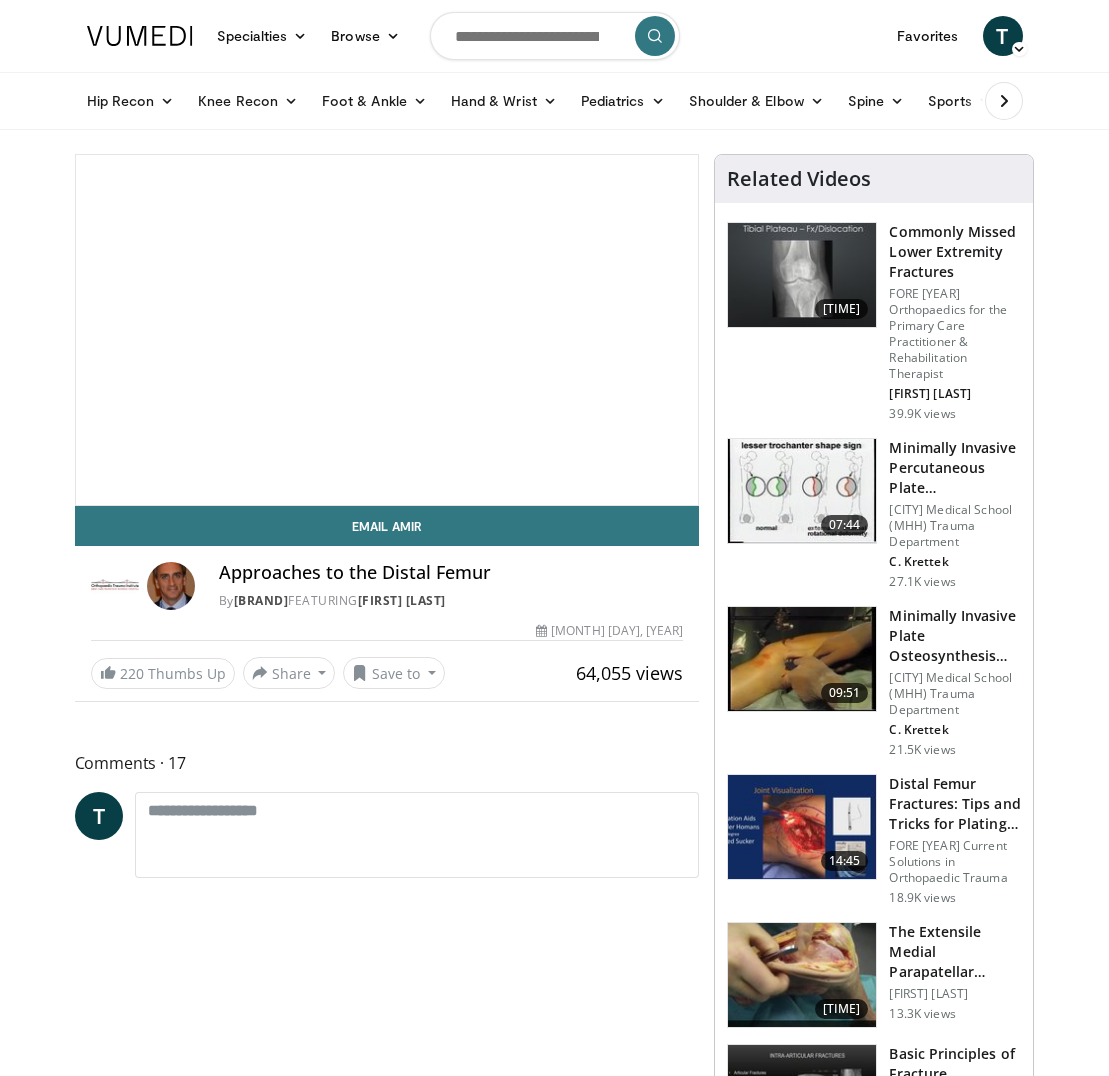 scroll, scrollTop: 0, scrollLeft: 0, axis: both 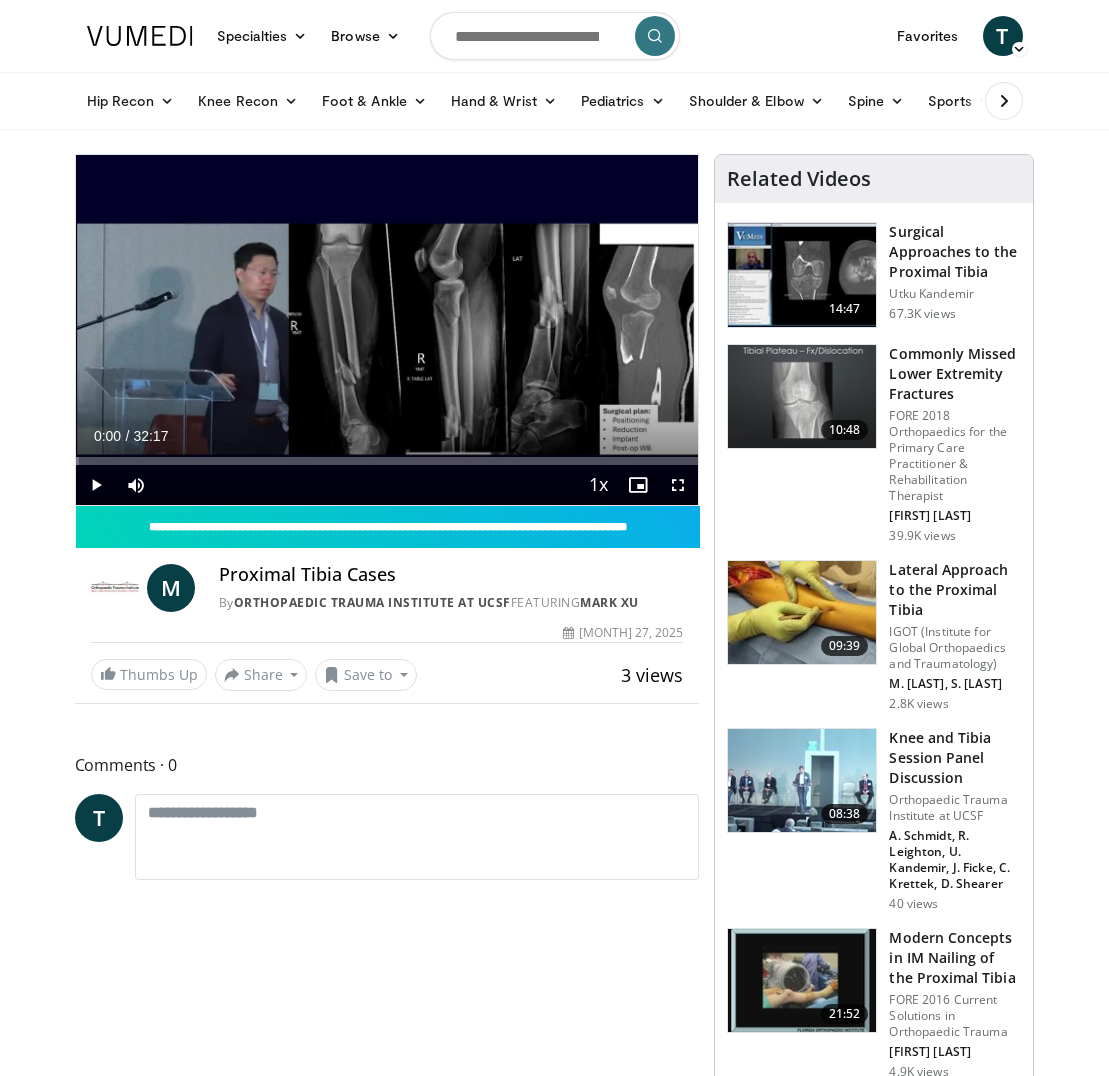 click at bounding box center (96, 485) 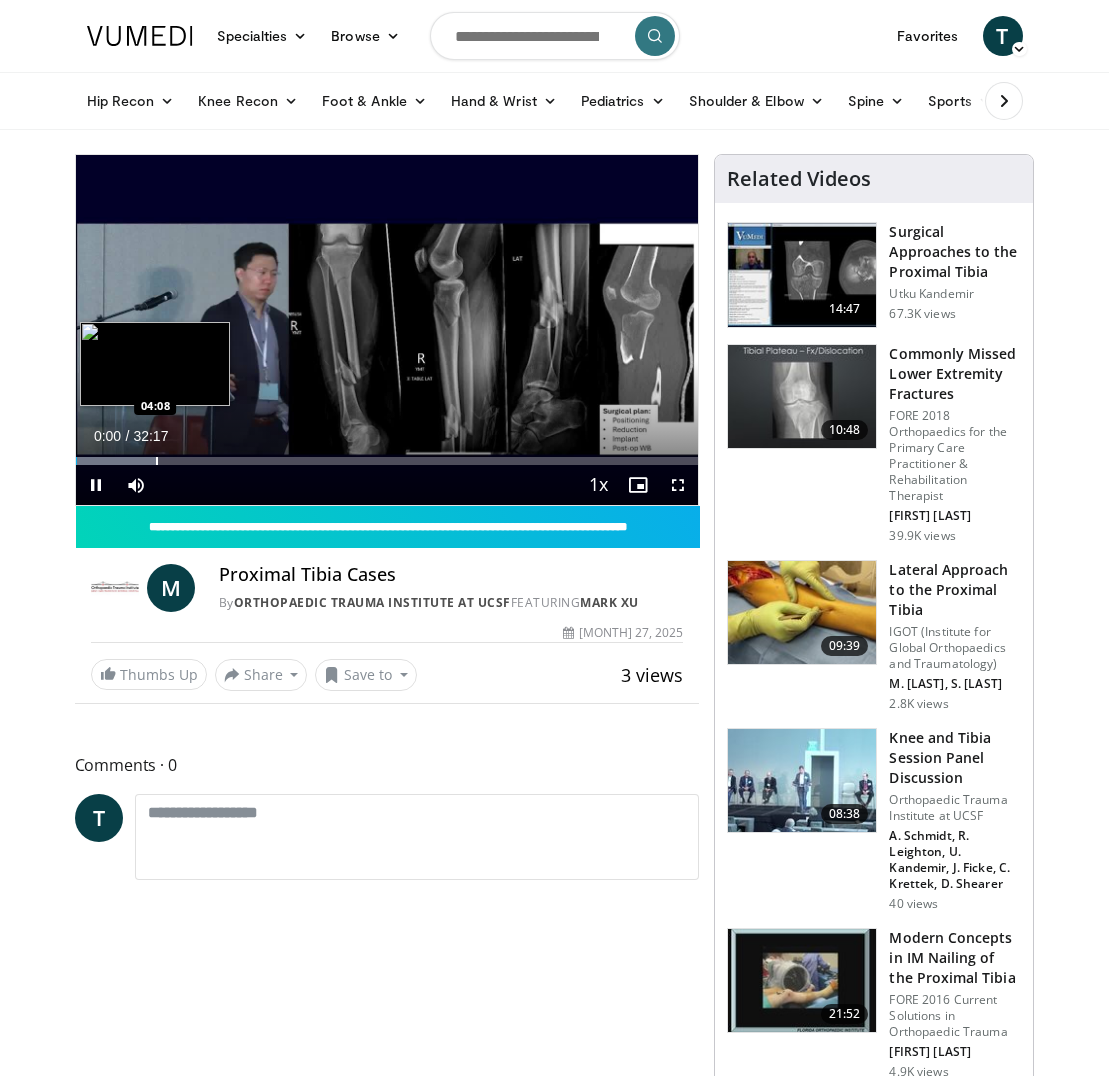 click at bounding box center [157, 461] 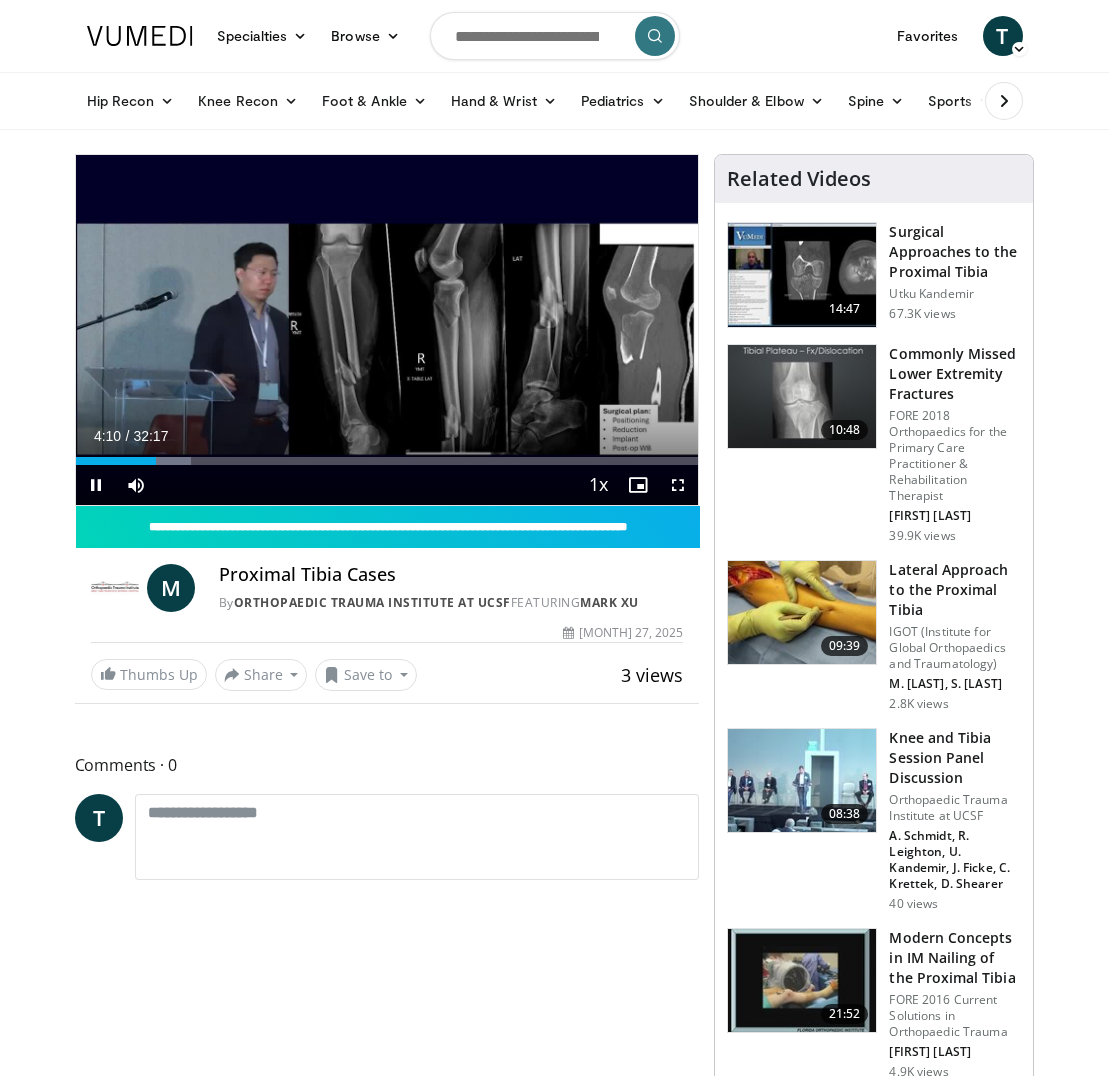 click at bounding box center [678, 485] 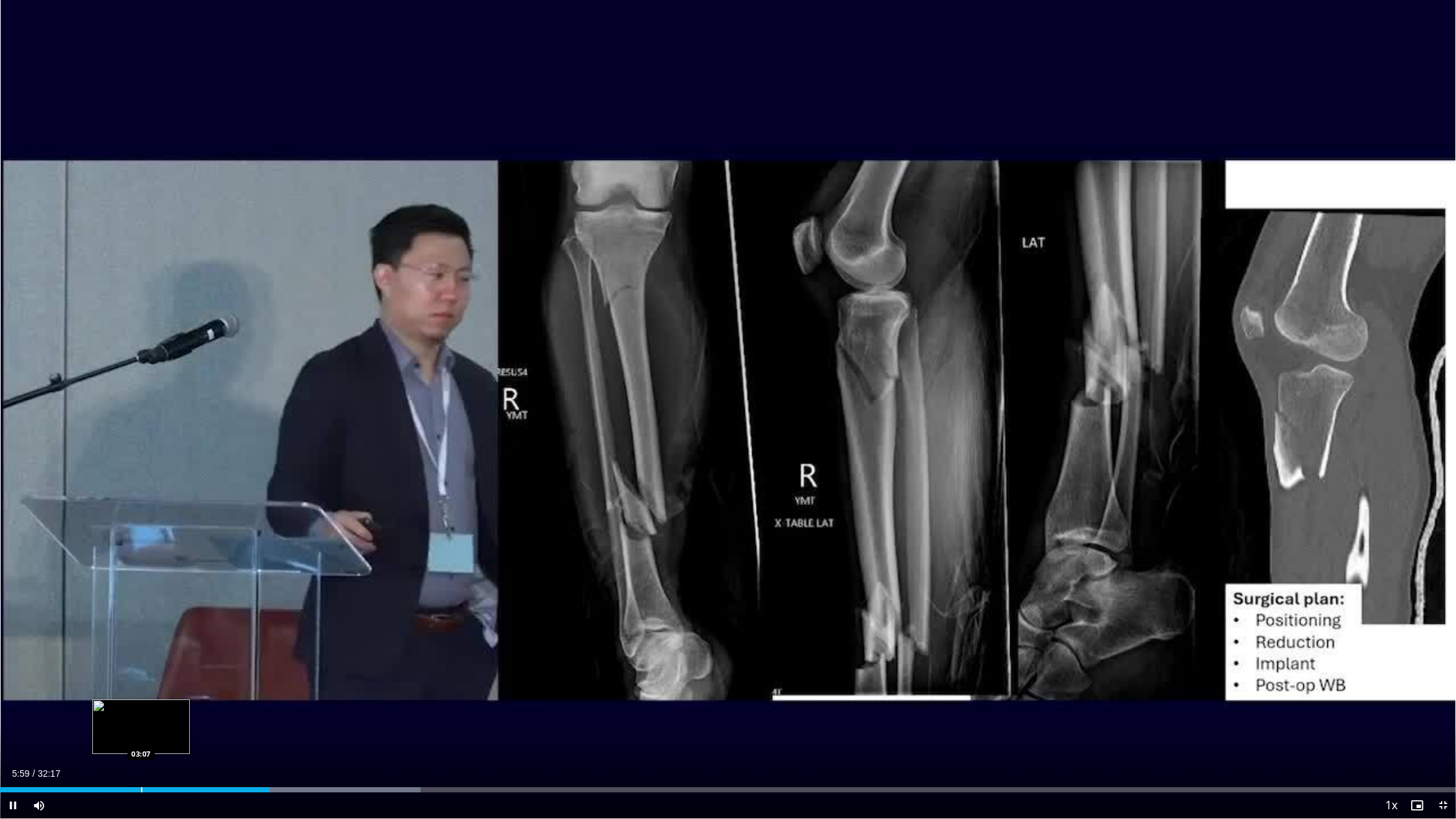click on "Loaded :  28.90% 05:59 03:07" at bounding box center (728, 786) 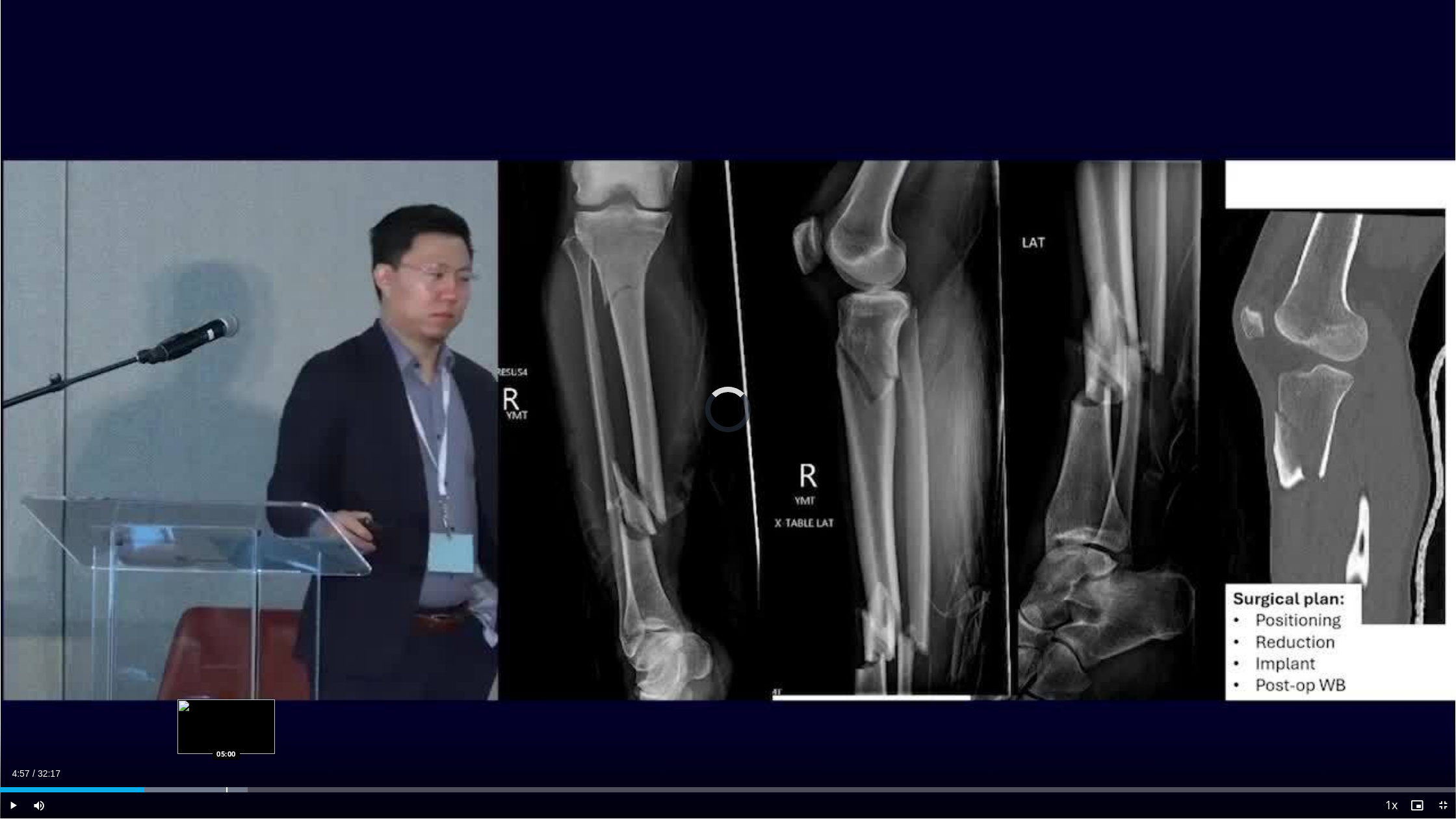 click on "Loaded :  17.03% 03:12 05:00" at bounding box center (728, 786) 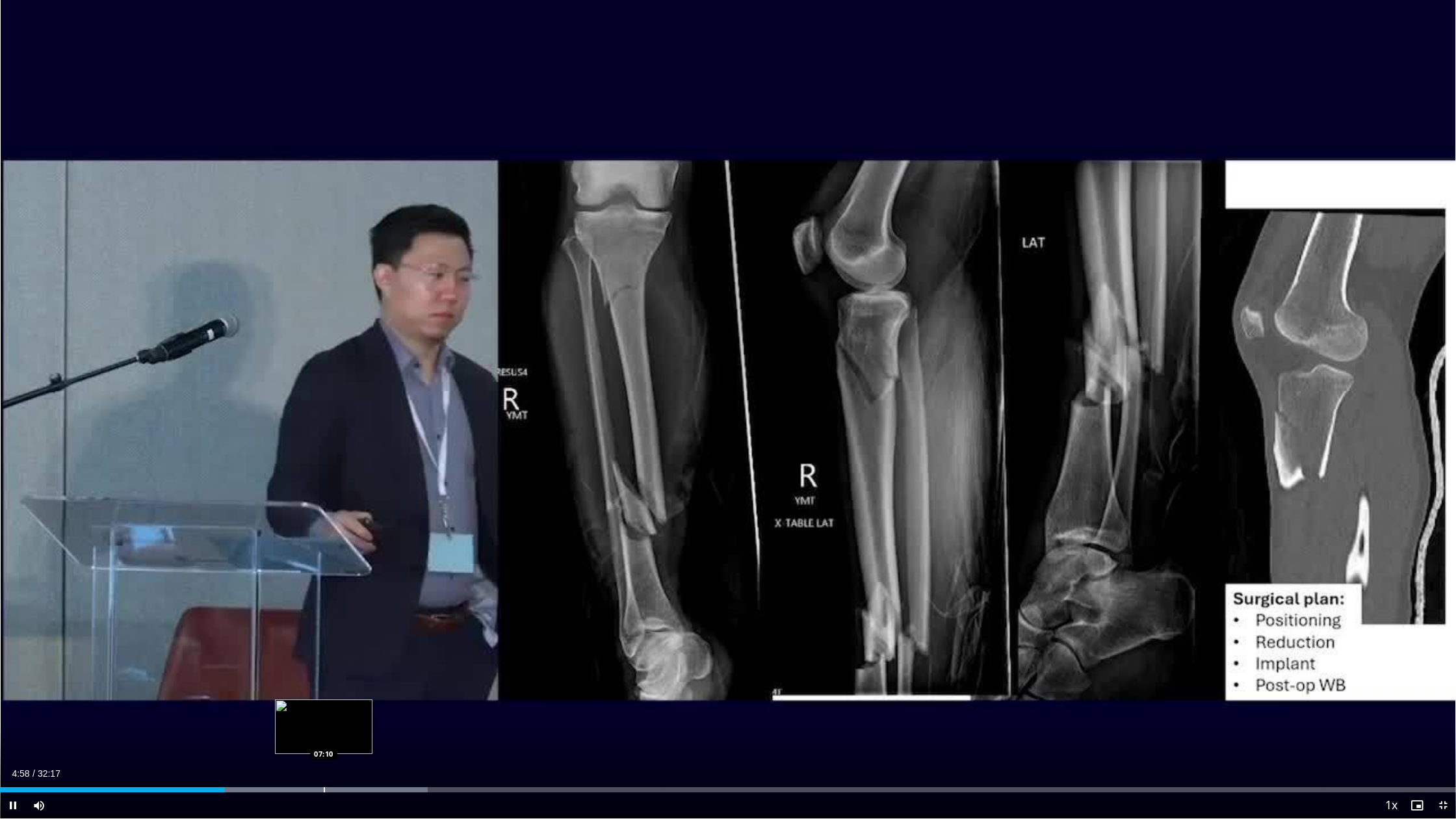 click at bounding box center (324, 790) 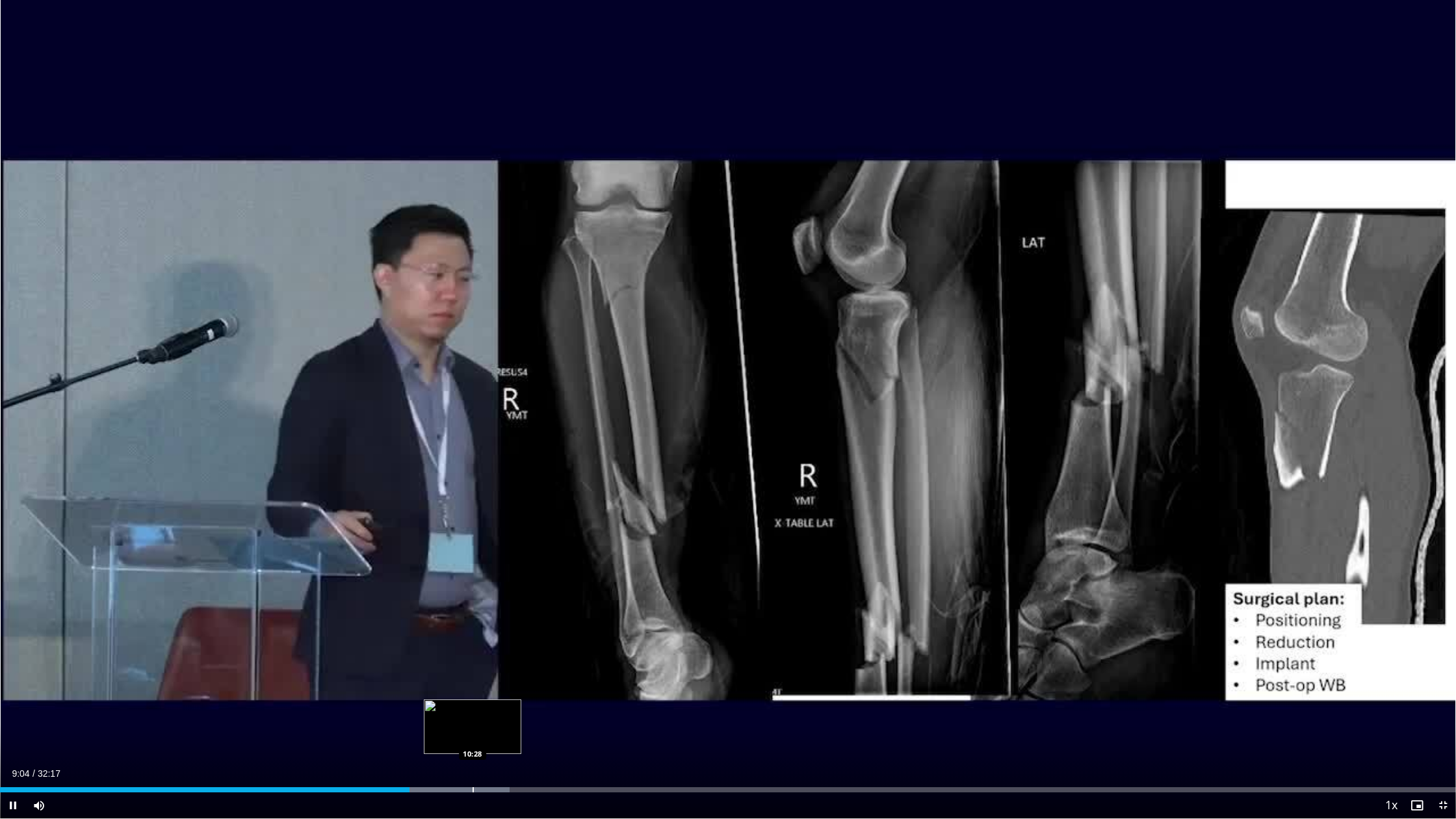 click at bounding box center (356, 790) 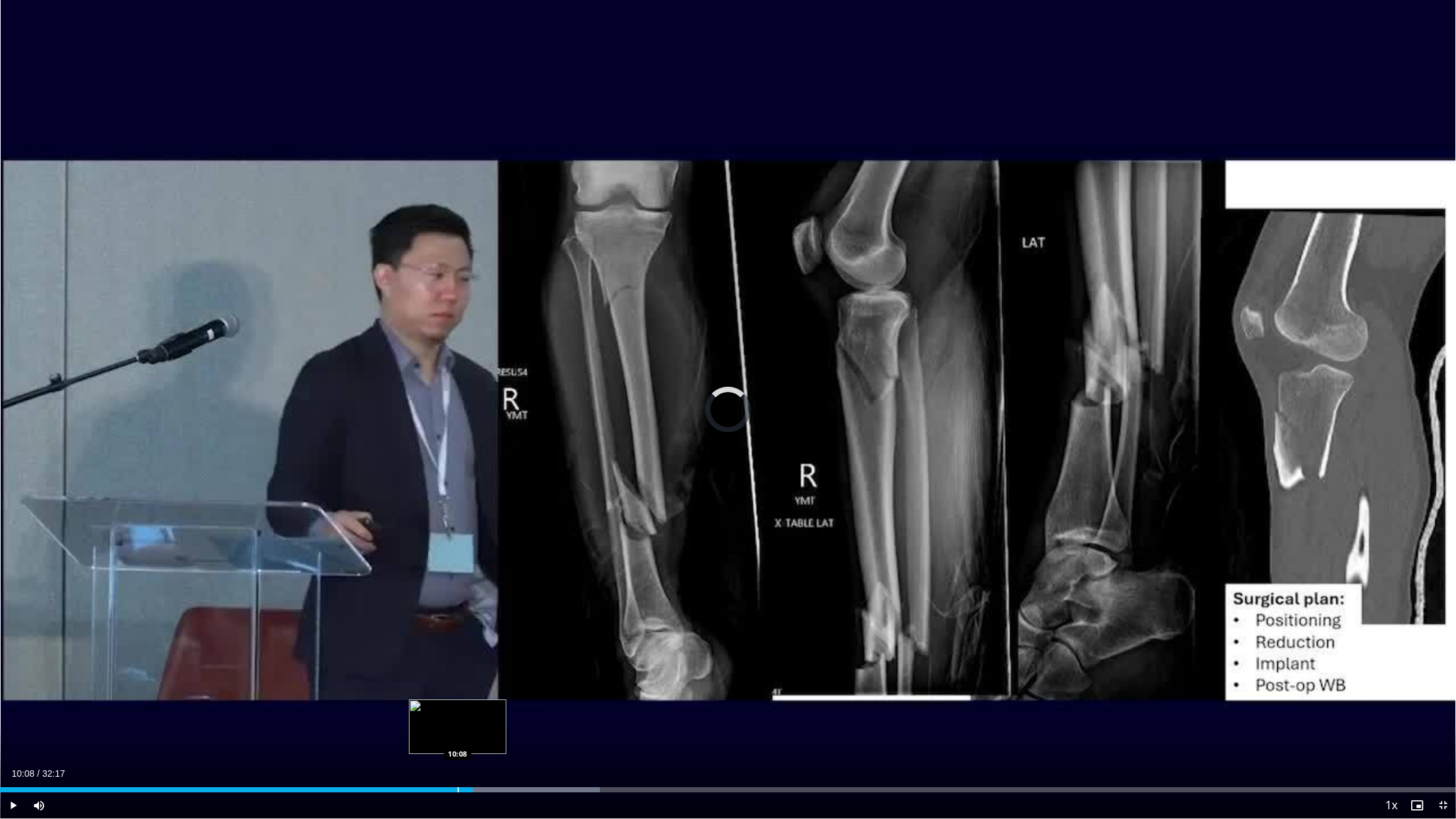 click on "10:29" at bounding box center (237, 790) 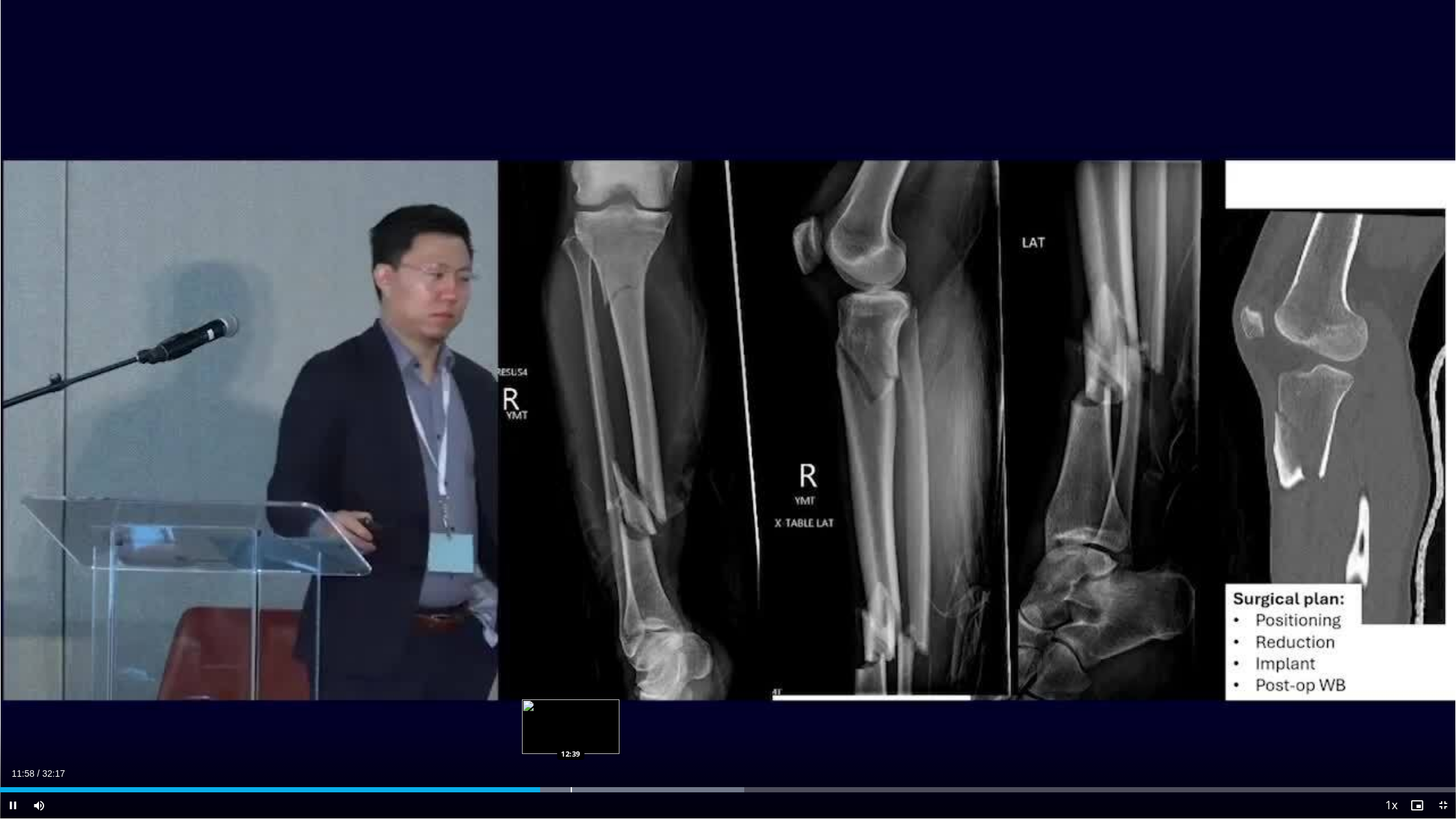 click at bounding box center [571, 790] 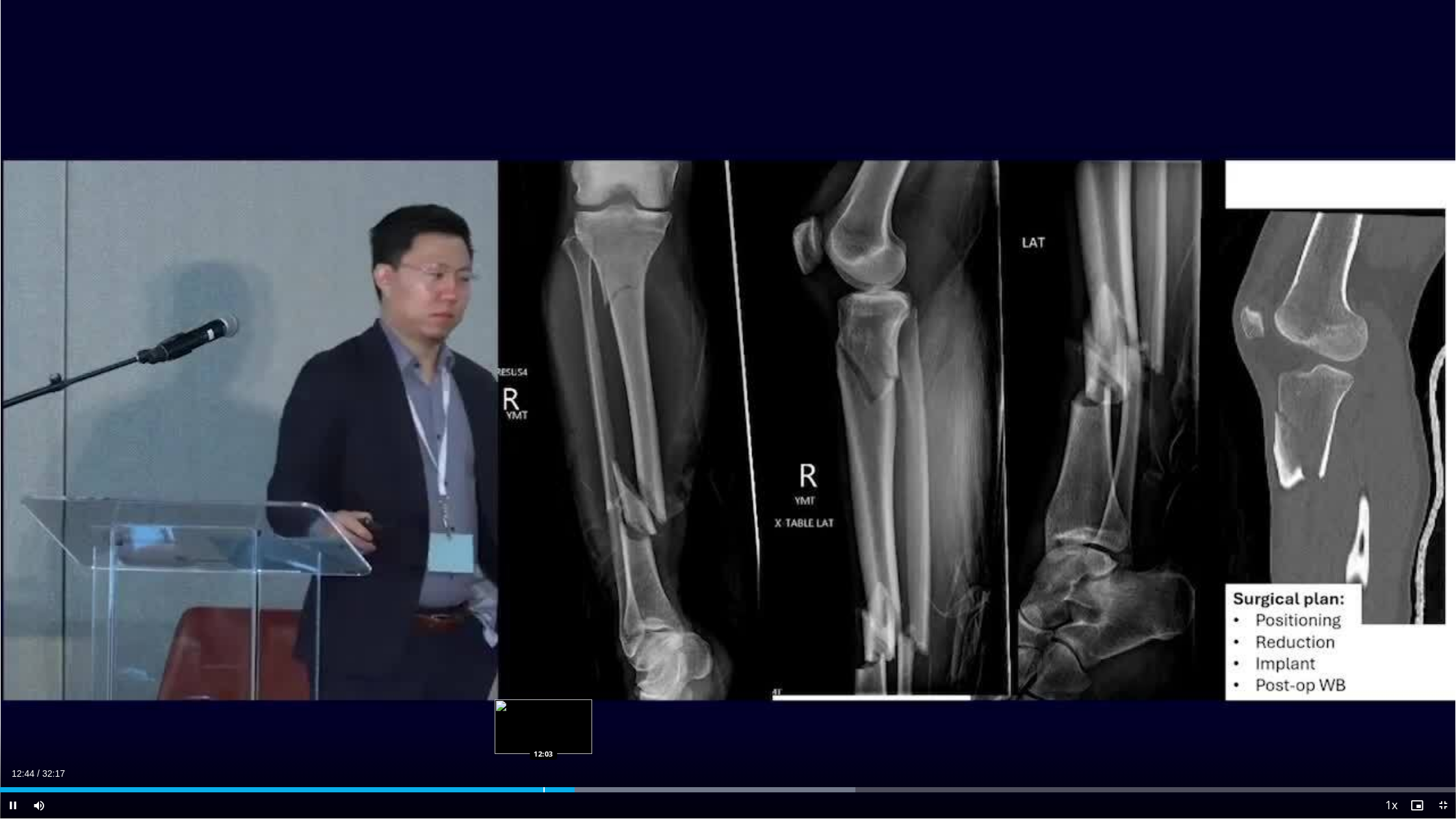 click at bounding box center [544, 790] 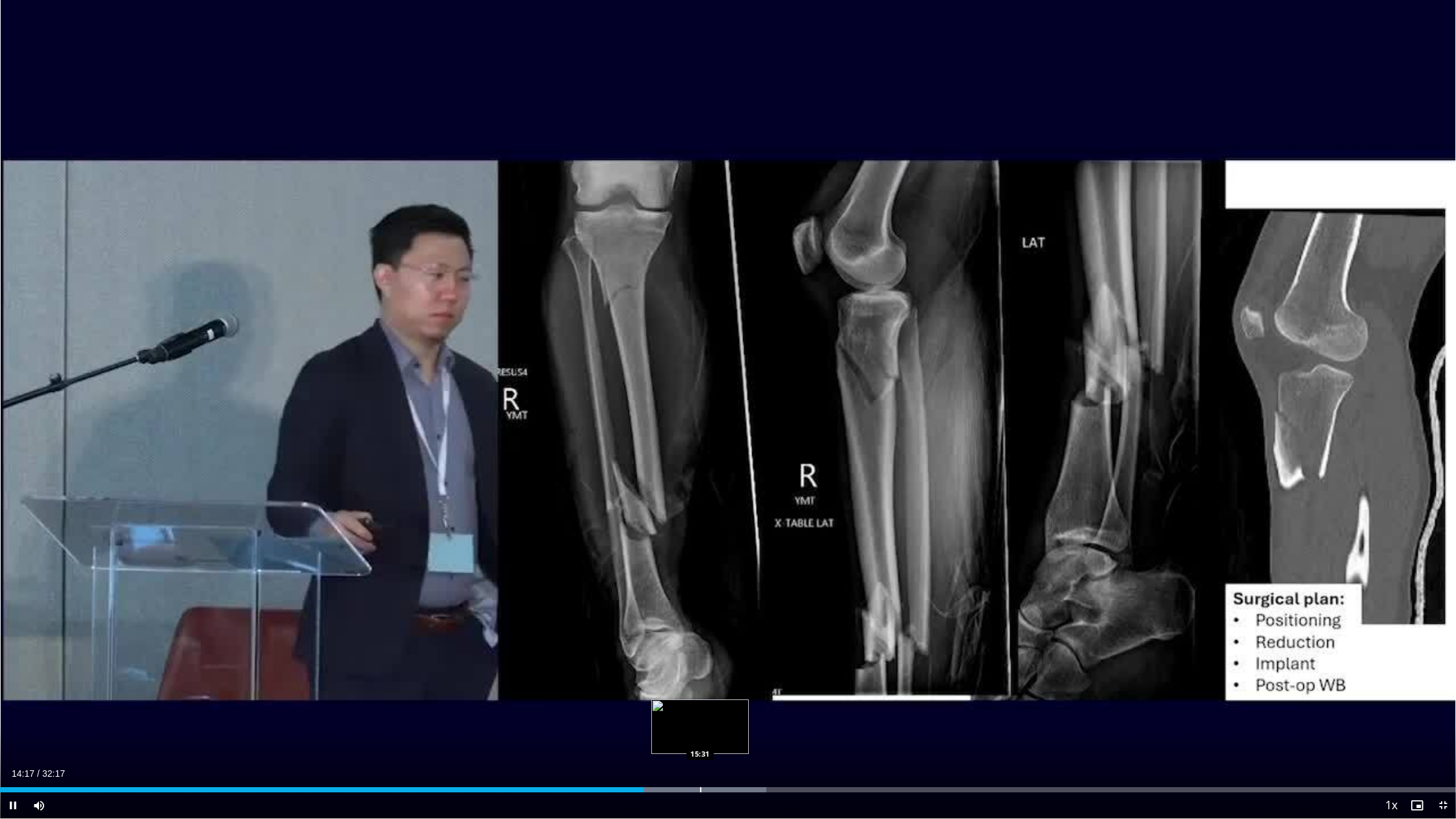 click on "Loaded :  52.65% 14:17 15:31" at bounding box center [728, 786] 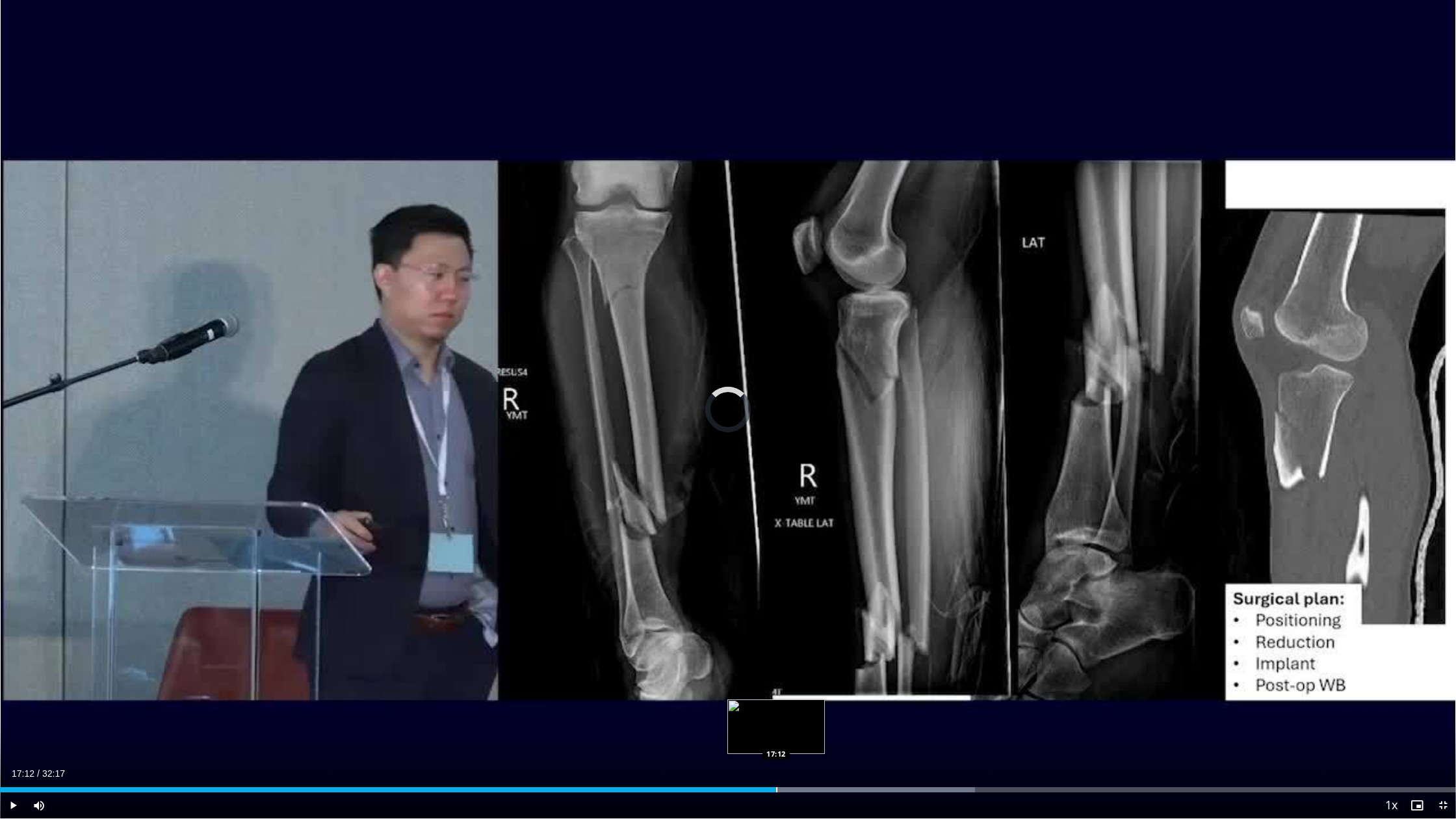 click at bounding box center (777, 790) 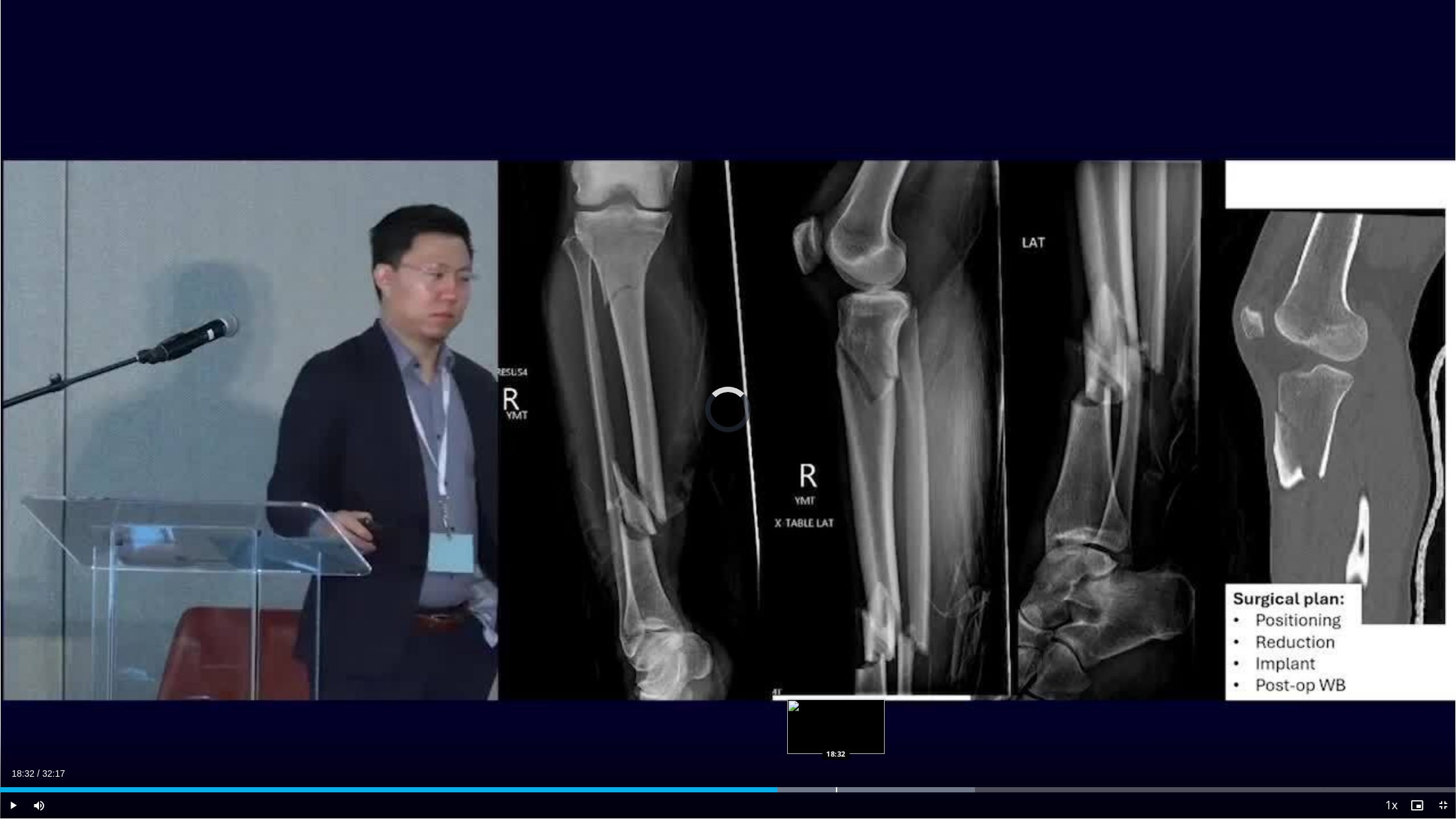 click on "Loaded :  66.98% 17:14 18:32" at bounding box center [728, 786] 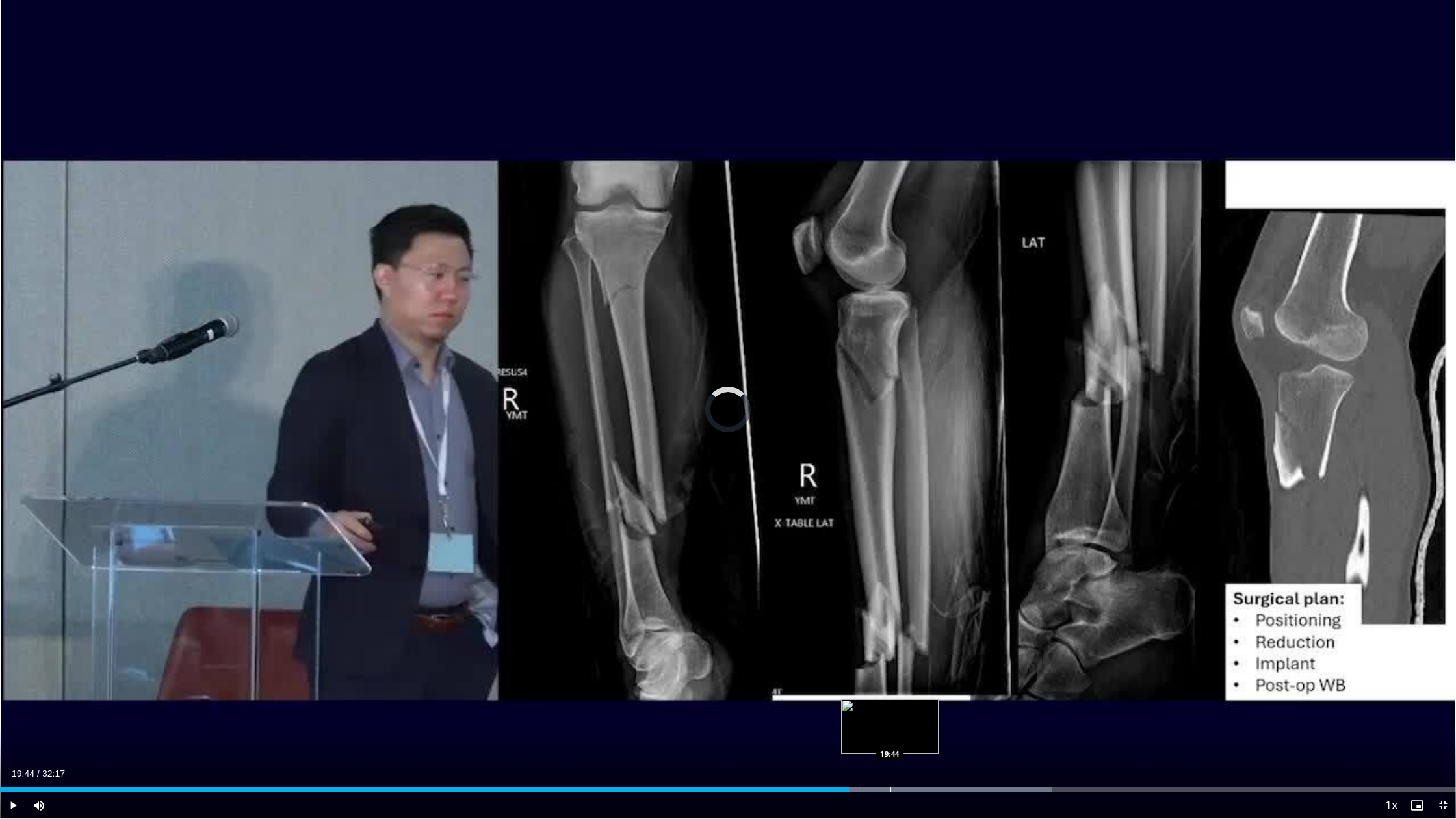 click on "Loaded :  72.26% 18:49 19:44" at bounding box center [728, 786] 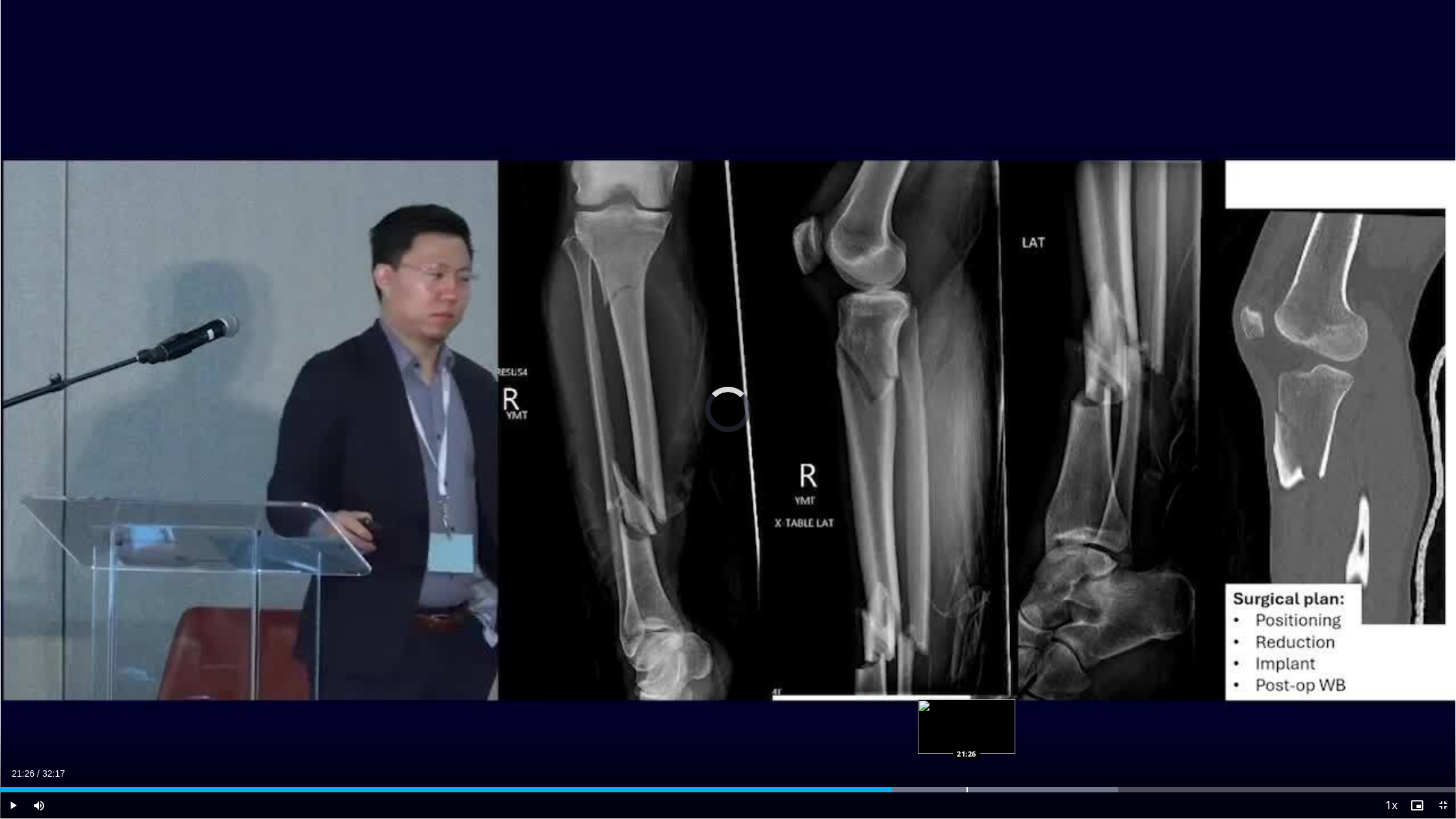click on "Loaded :  76.77% 19:47 21:26" at bounding box center (728, 786) 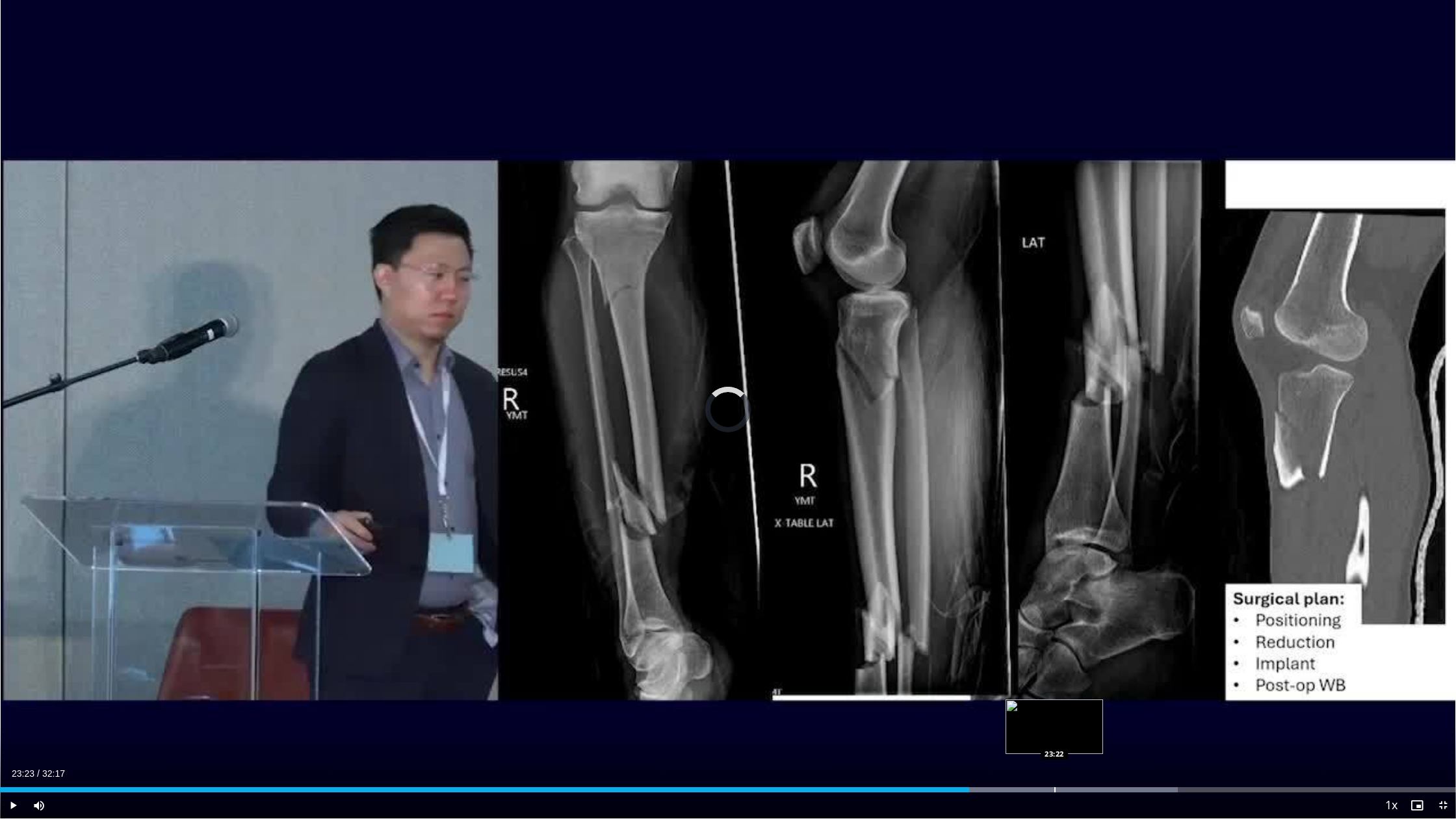 click at bounding box center (1055, 790) 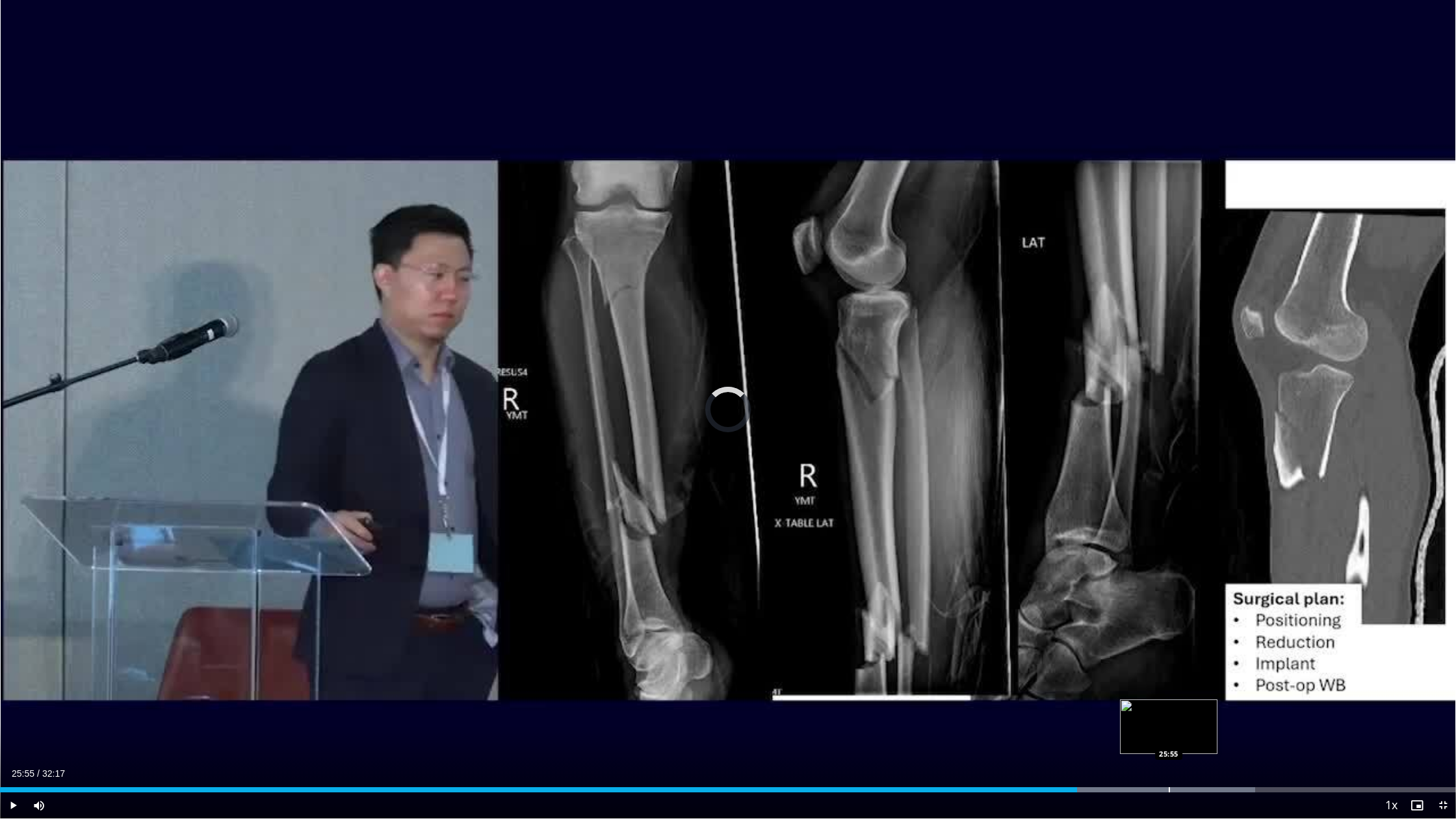 click at bounding box center (1169, 790) 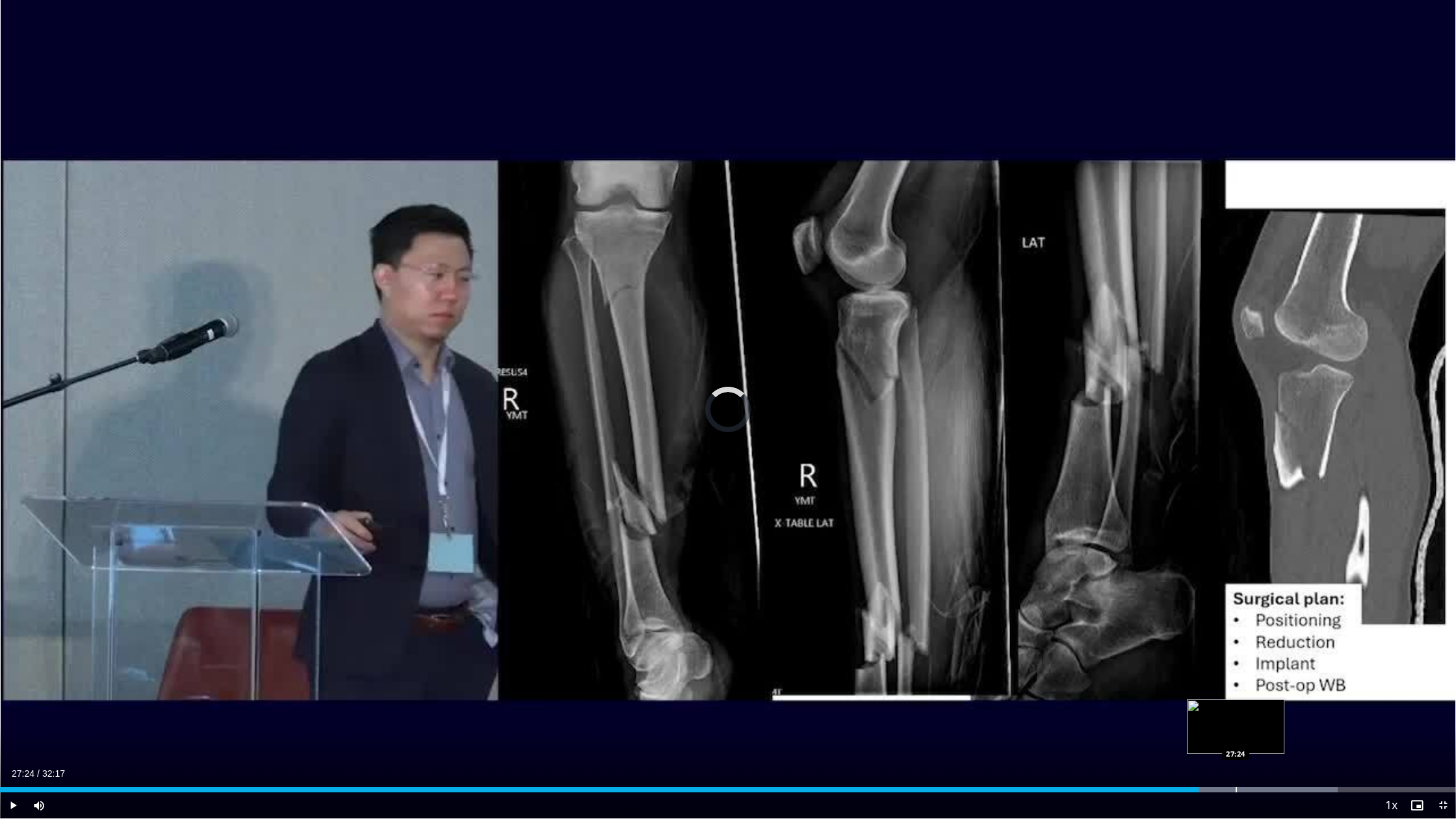 click at bounding box center [1236, 790] 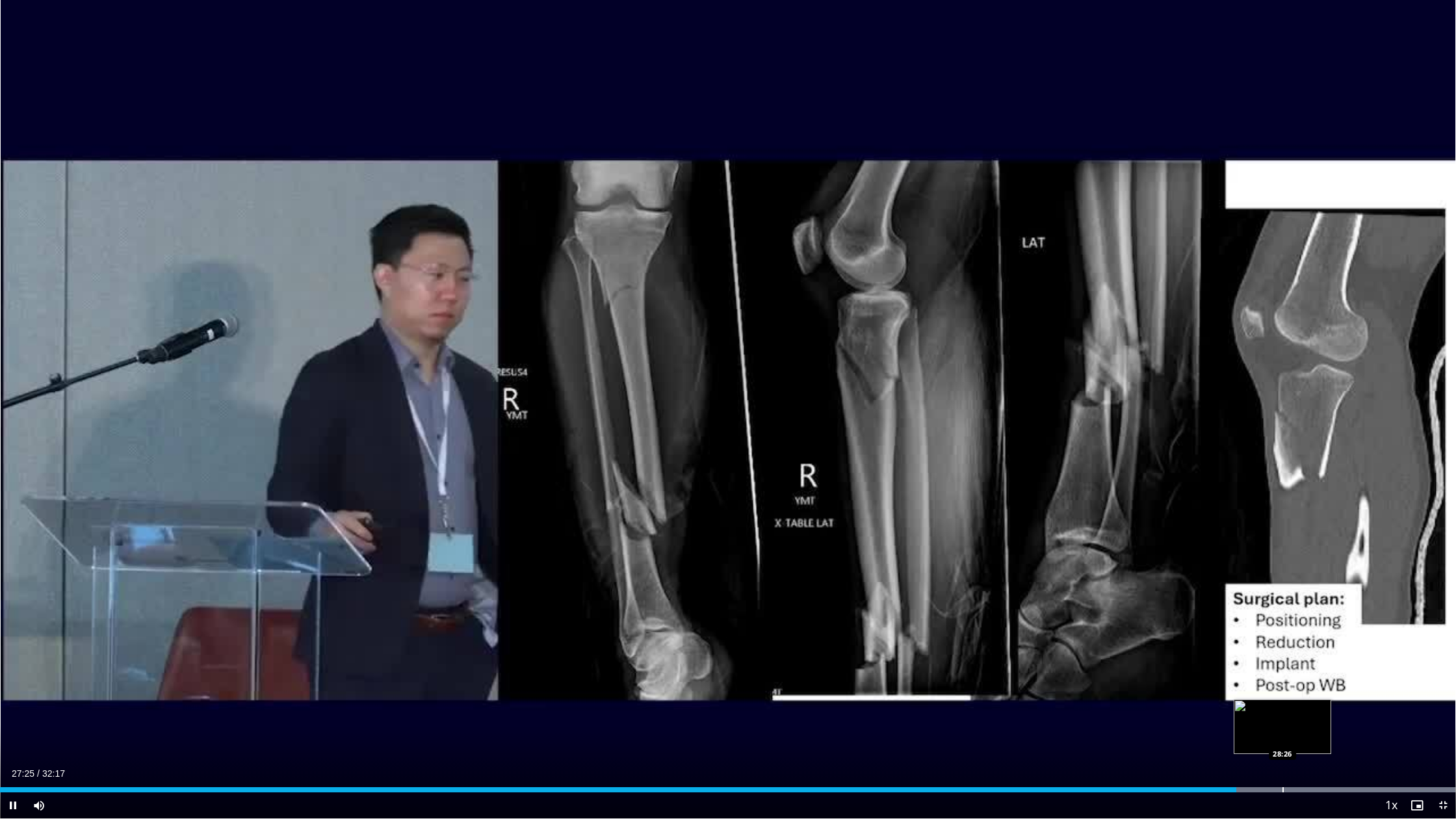 click on "Loaded :  99.97% 27:24 28:26" at bounding box center [728, 786] 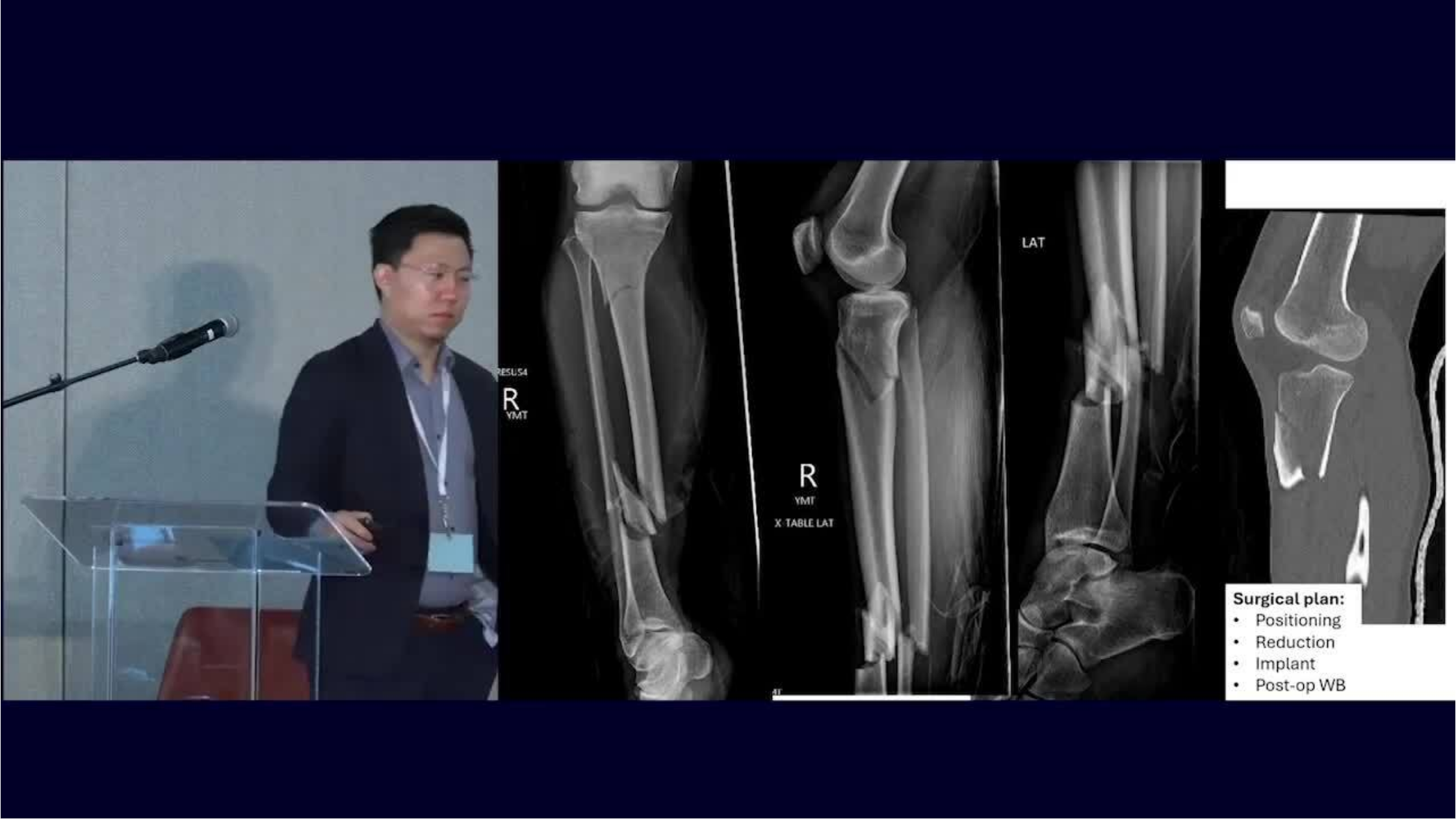click on "10 seconds
Tap to unmute" at bounding box center (728, 409) 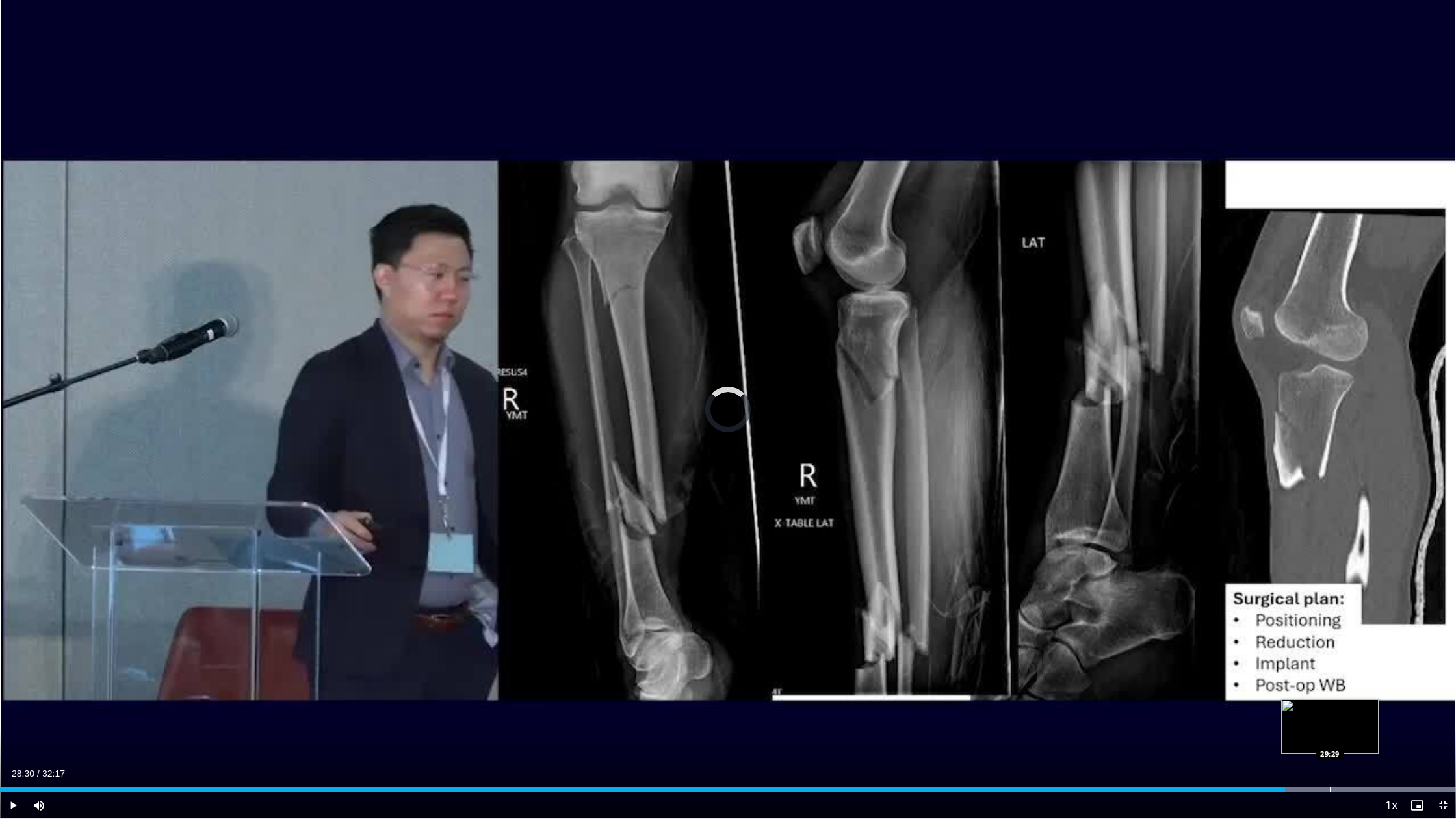 click on "Loaded :  100.00% 28:30 29:29" at bounding box center (728, 790) 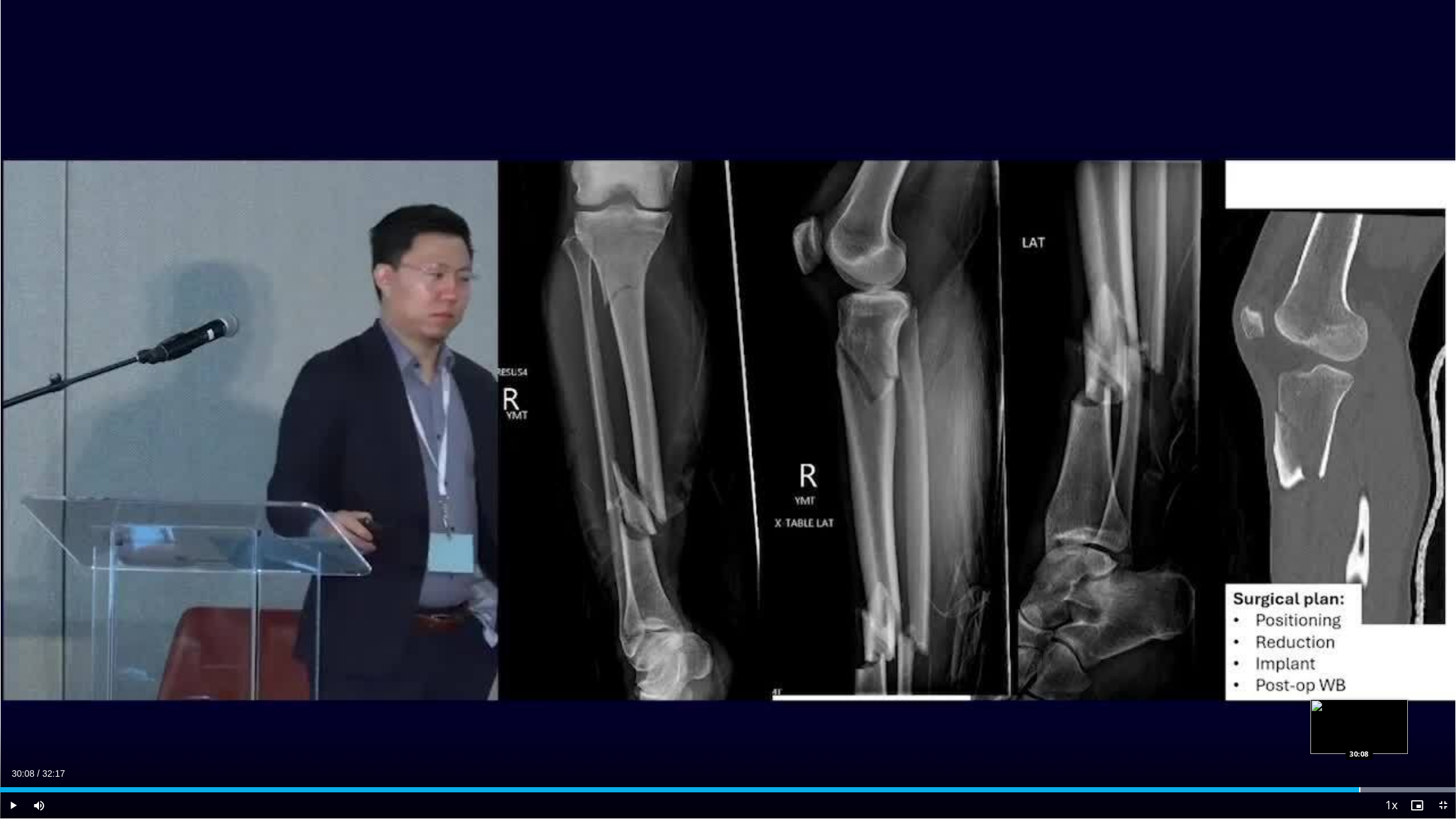 click on "Loaded :  100.00% 29:30 30:08" at bounding box center [728, 786] 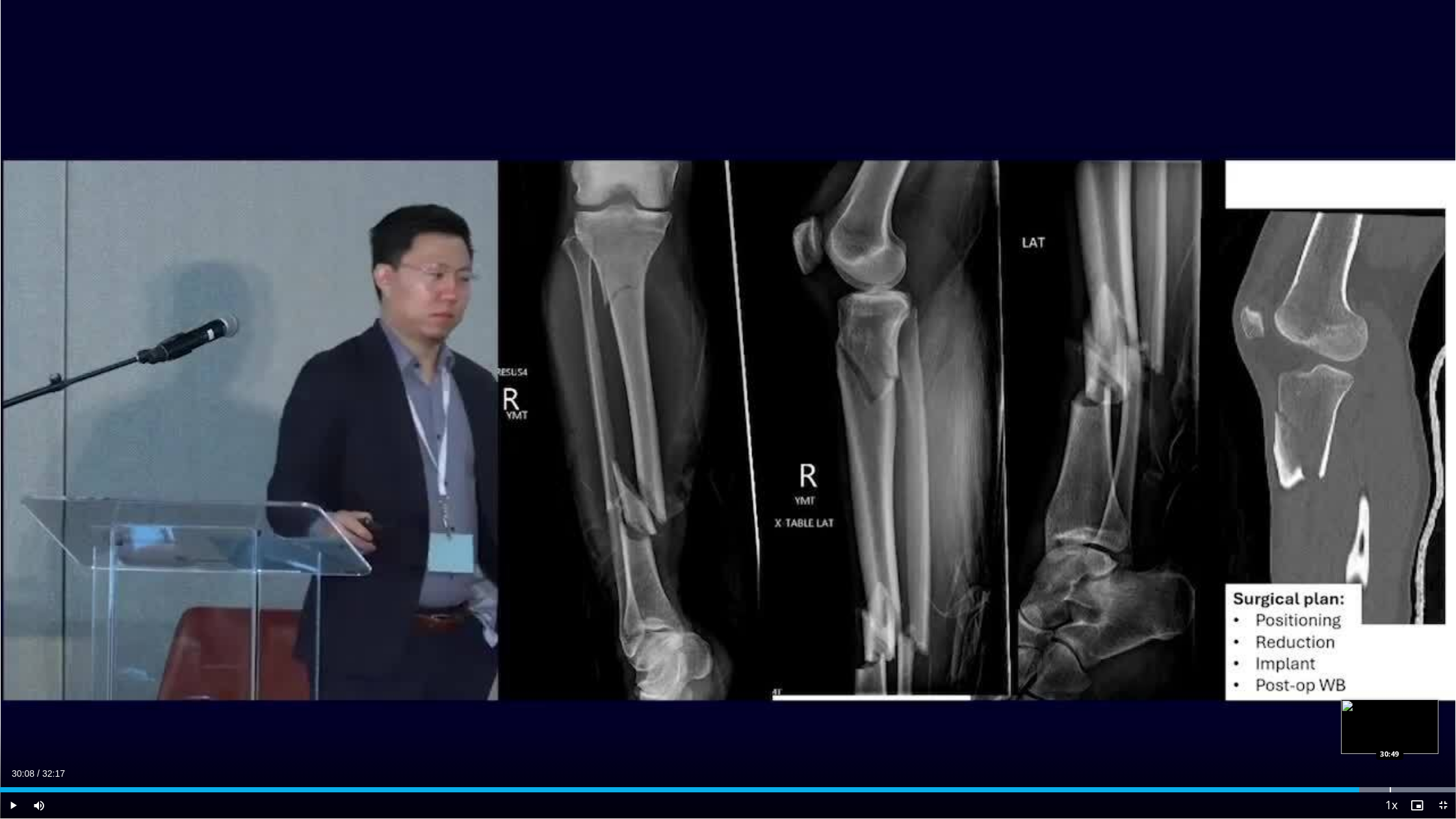 click at bounding box center [1390, 790] 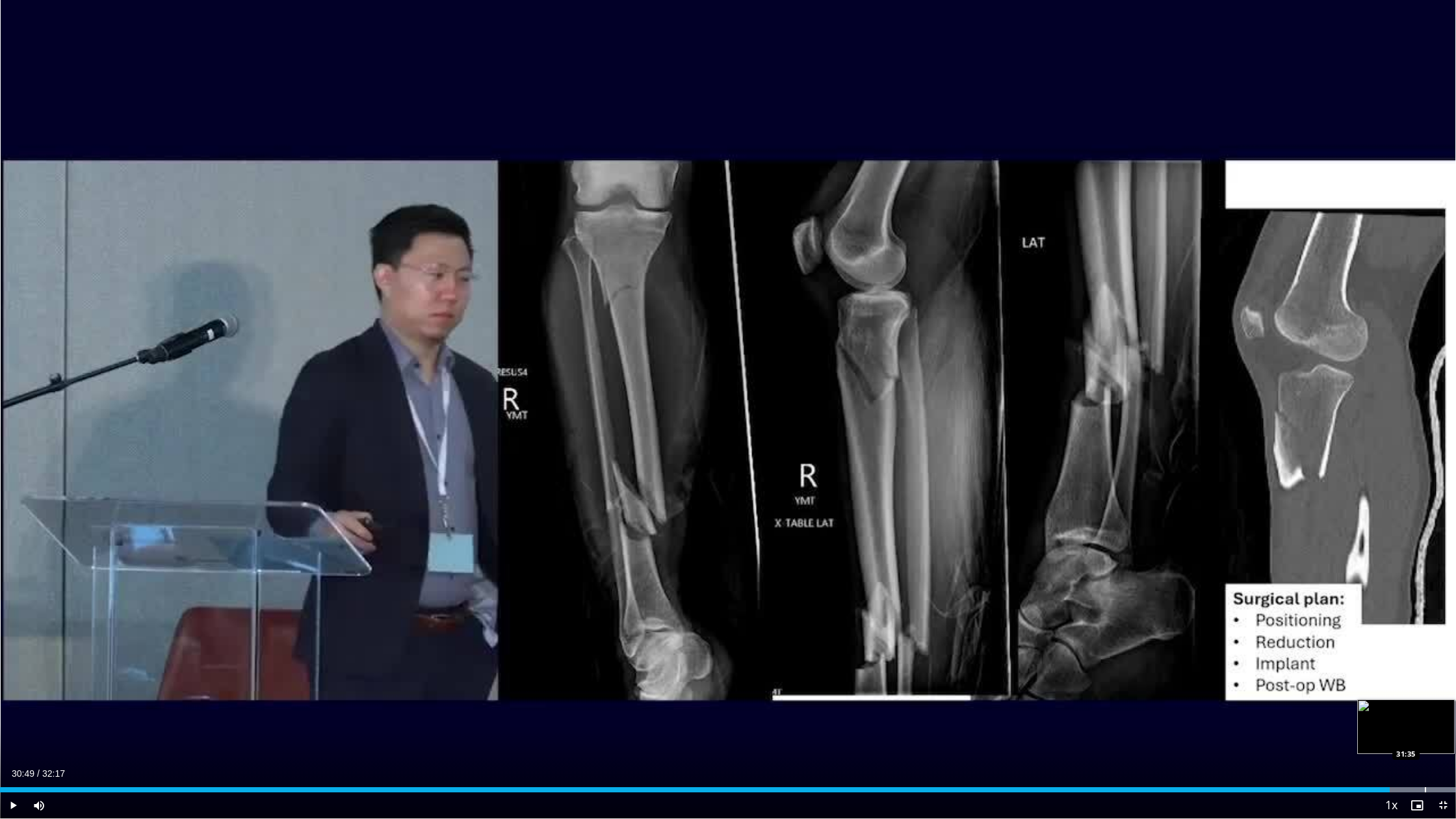 click at bounding box center [1425, 790] 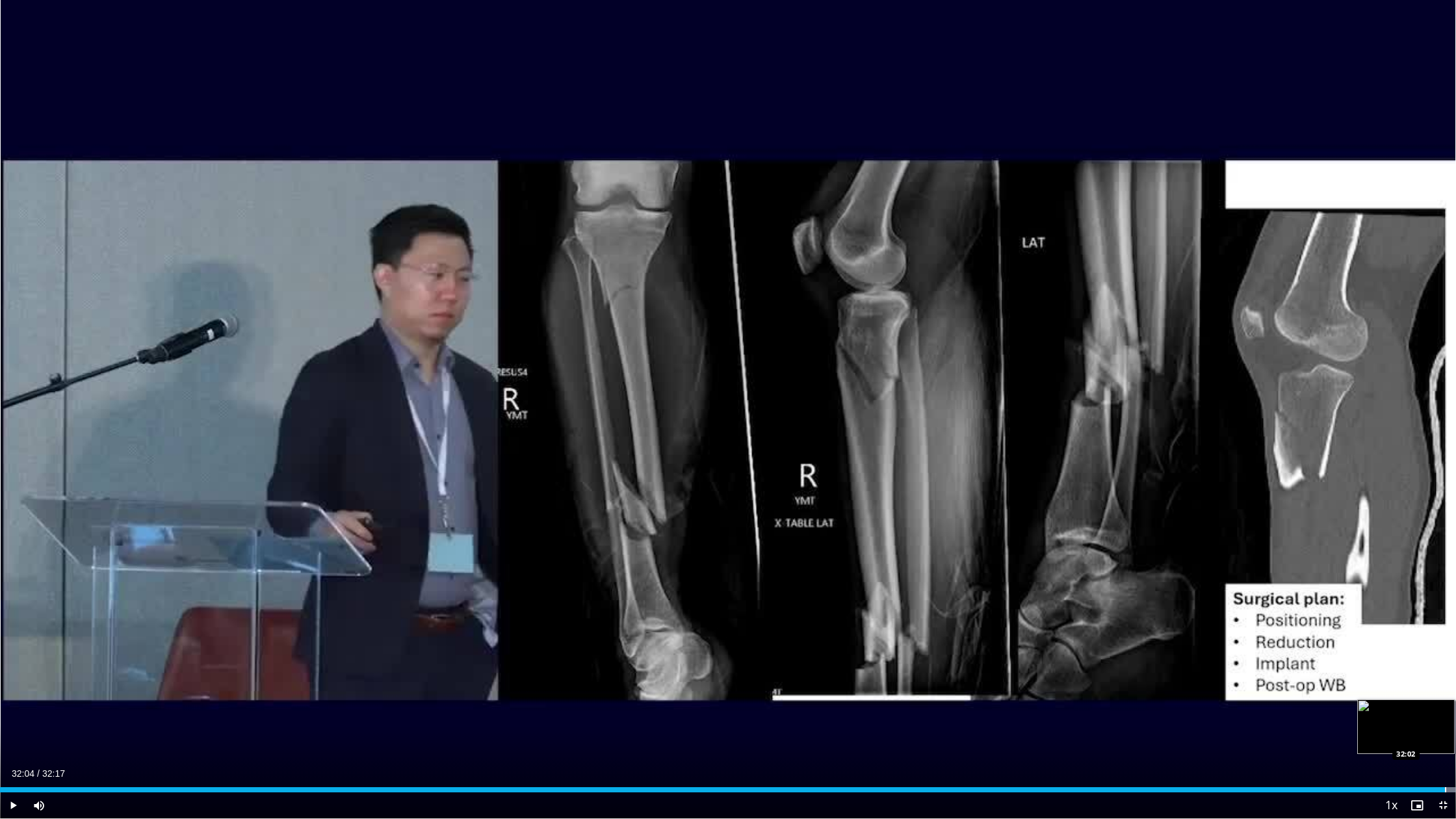 click at bounding box center [1319, 790] 